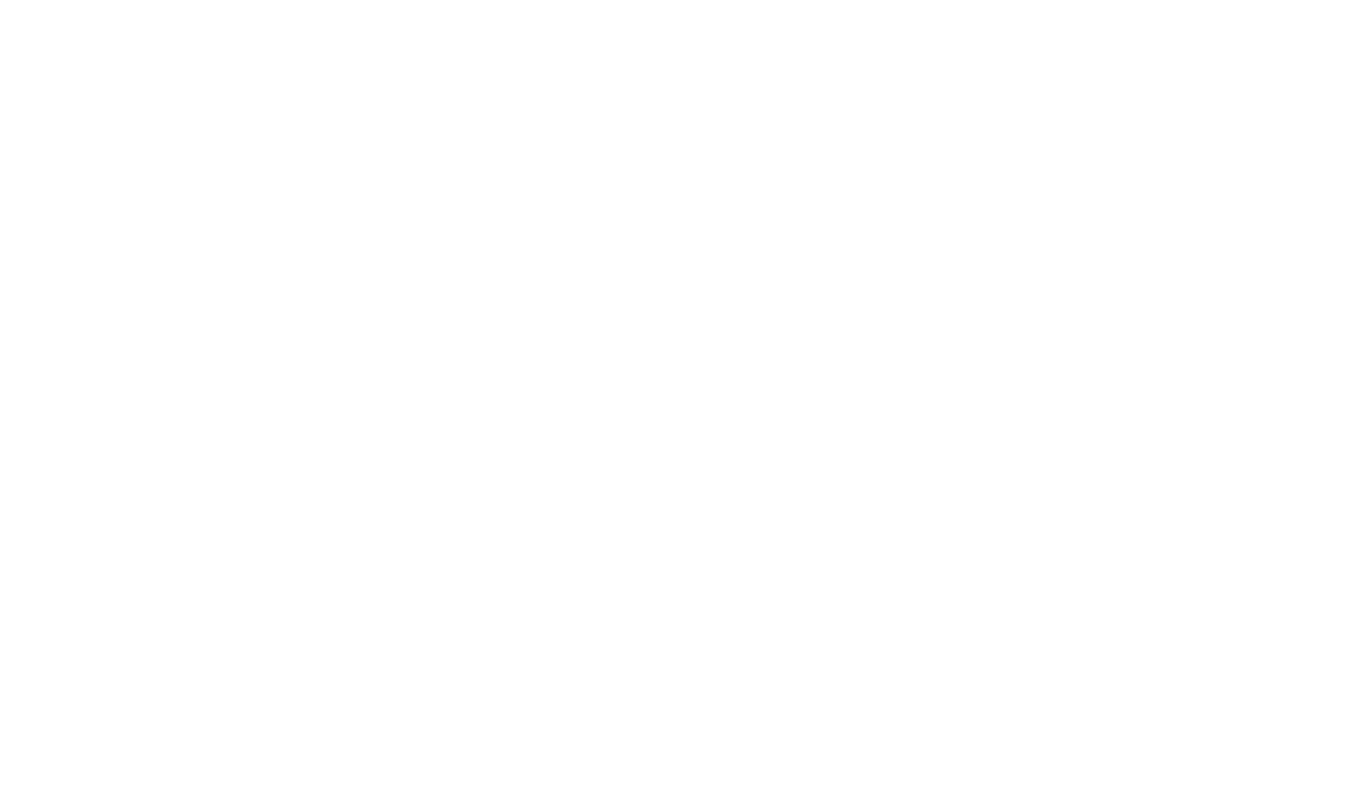 scroll, scrollTop: 0, scrollLeft: 0, axis: both 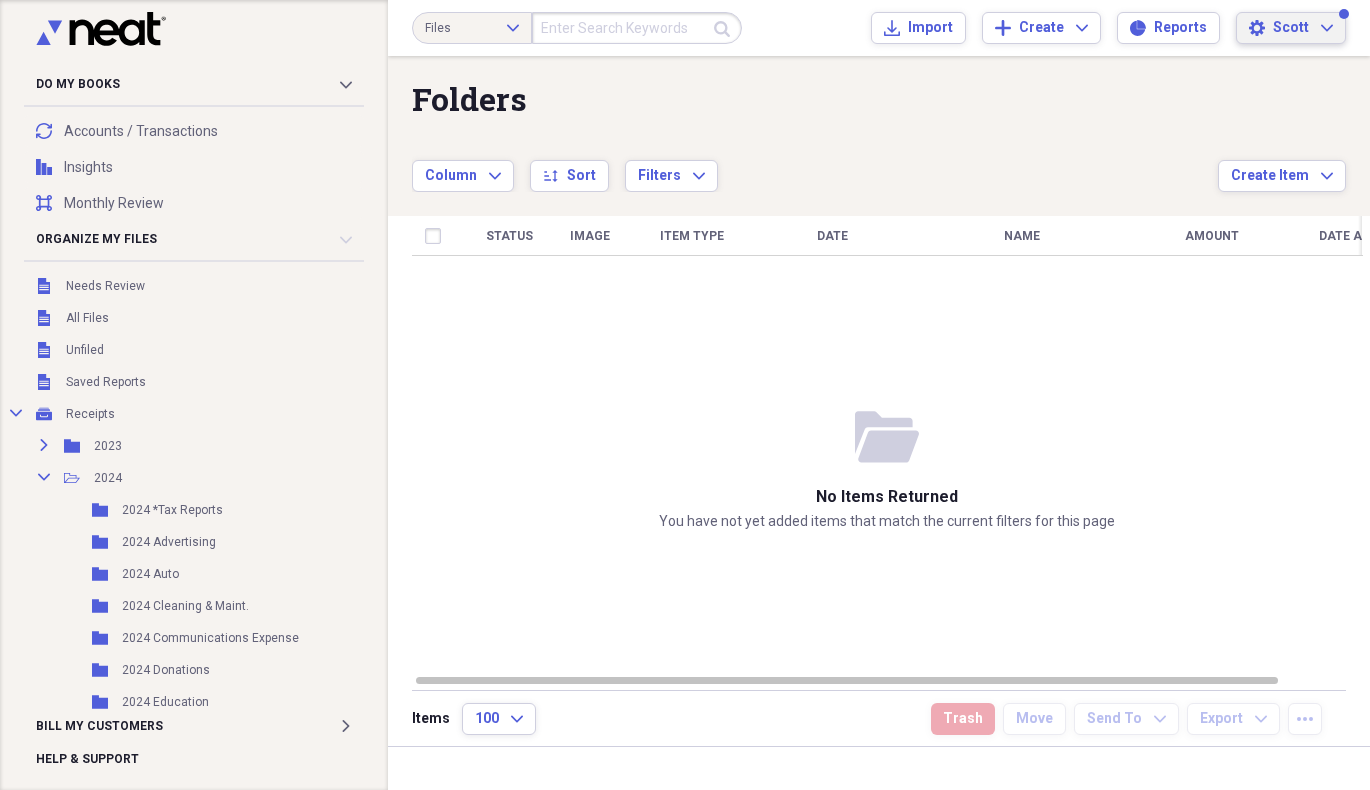 click on "Scott Expand" at bounding box center [1303, 28] 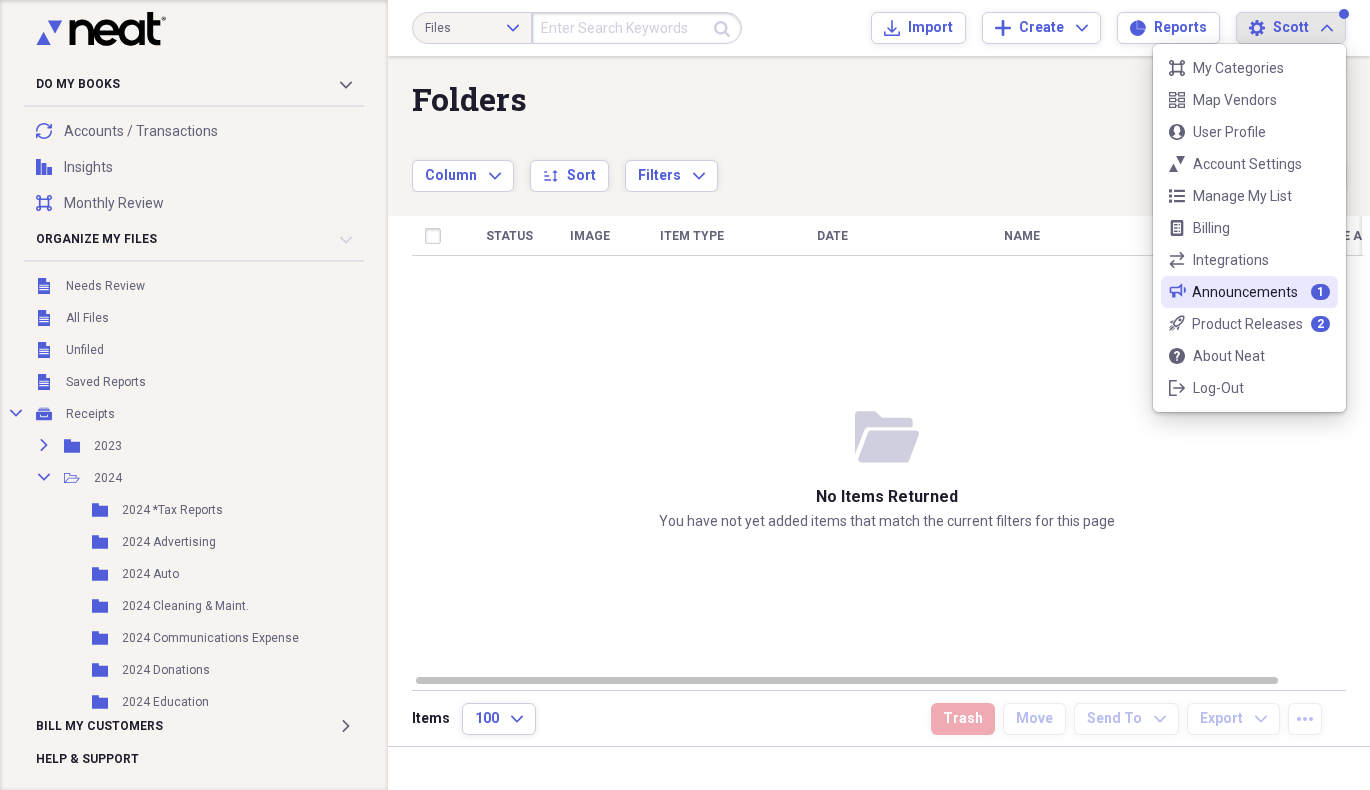 click on "Announcements" at bounding box center [1247, 292] 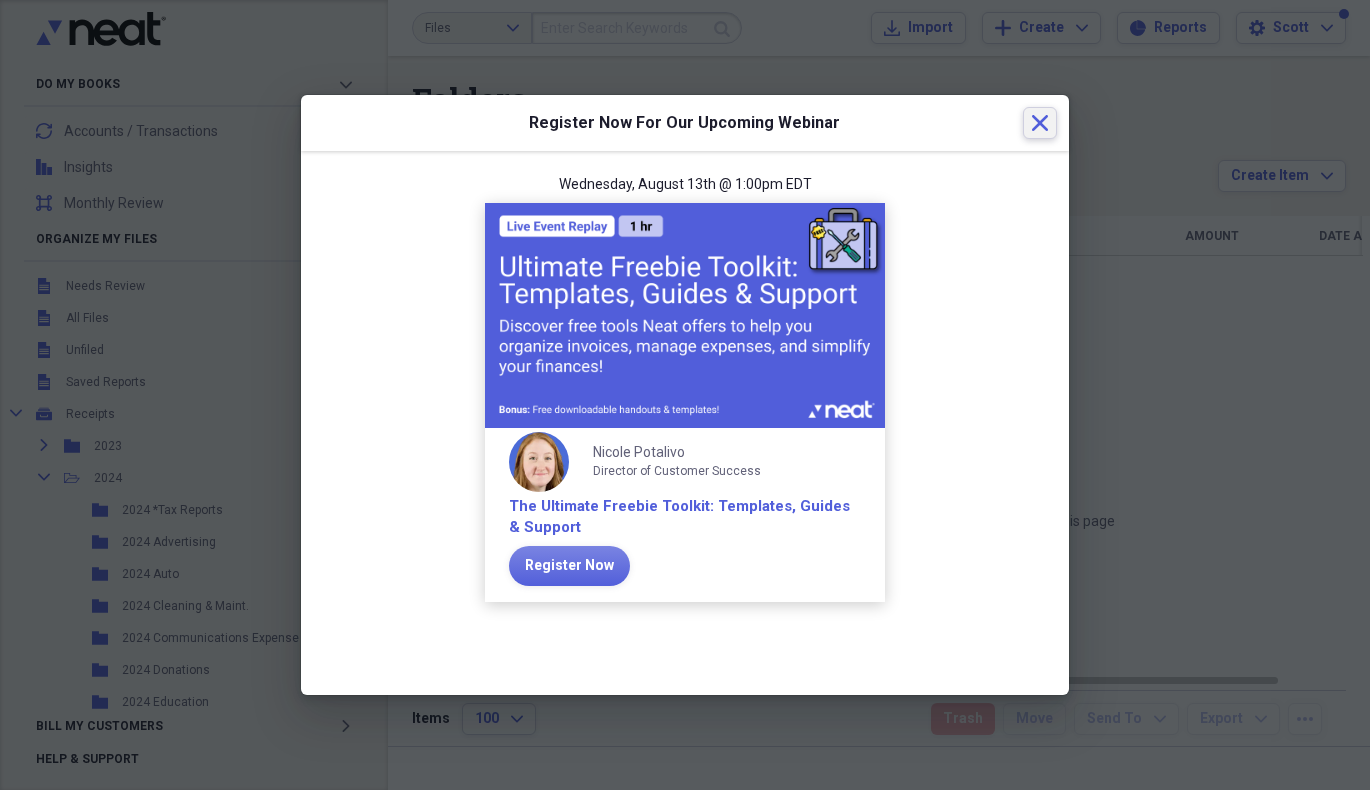 click 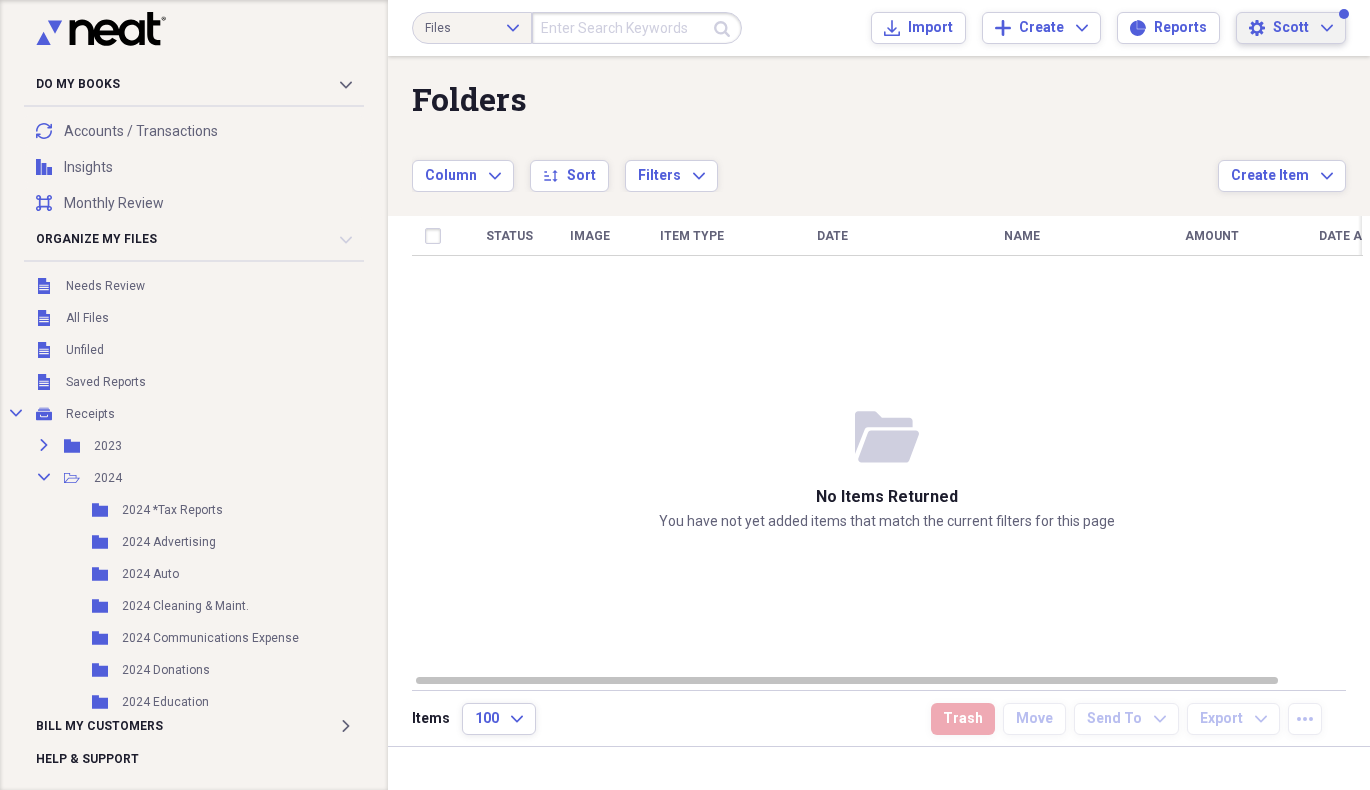 click on "Scott Expand" at bounding box center [1303, 28] 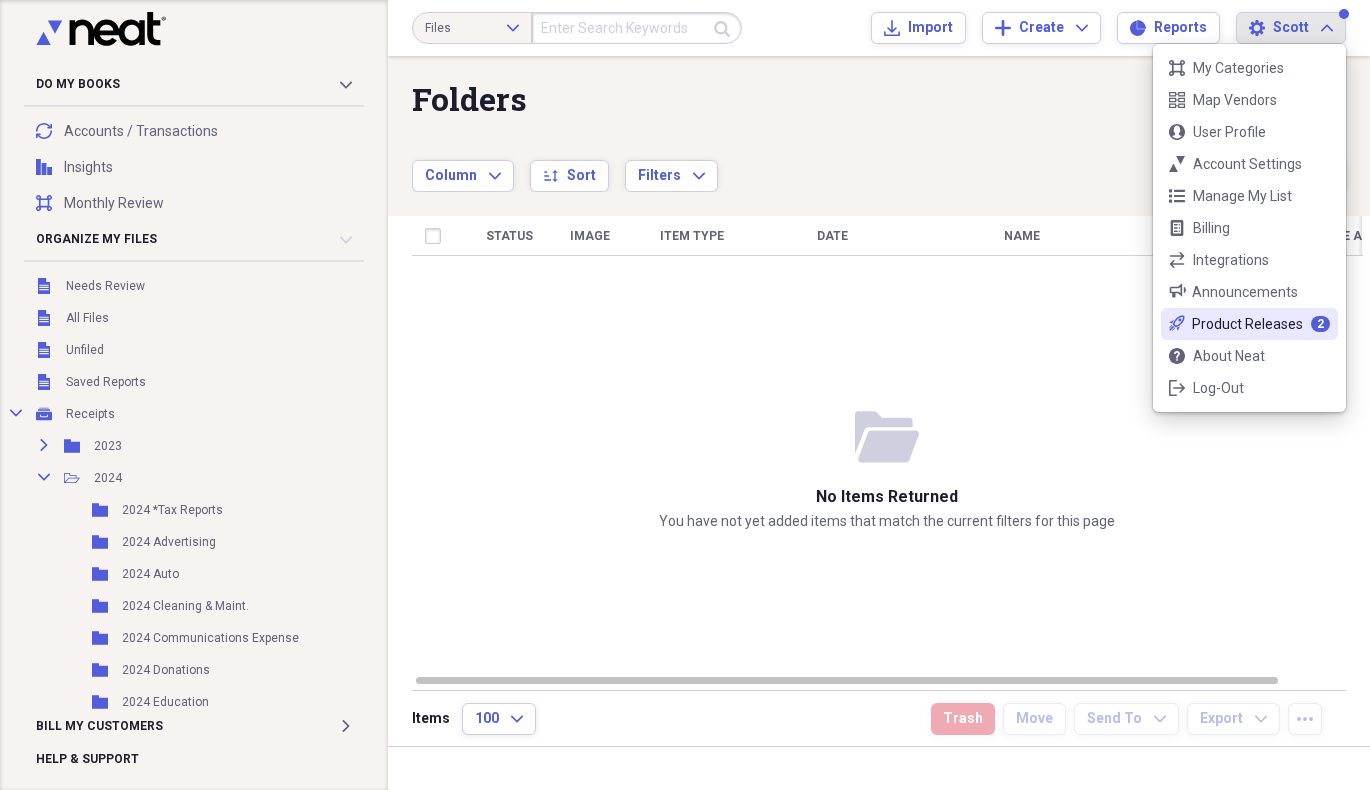 click on "2" at bounding box center [1320, 324] 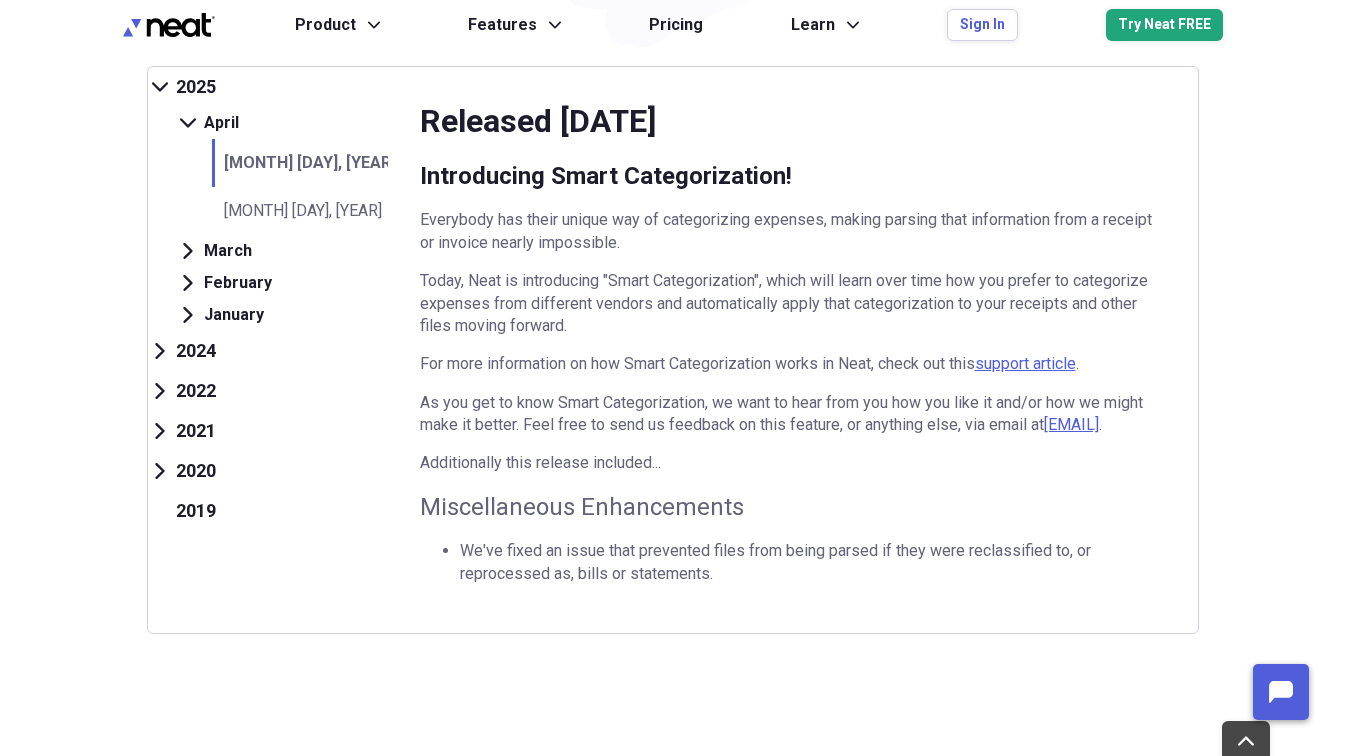 scroll, scrollTop: 266, scrollLeft: 0, axis: vertical 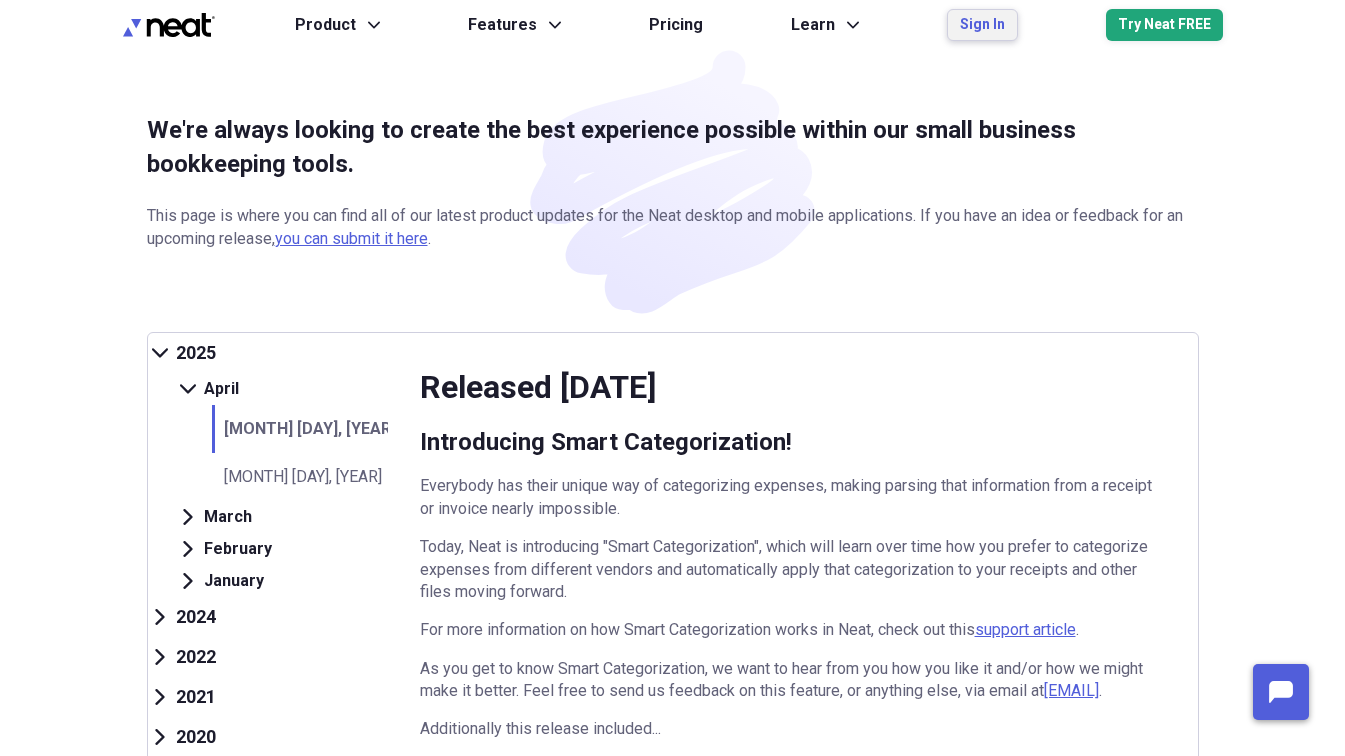 click on "Sign In" at bounding box center [982, 25] 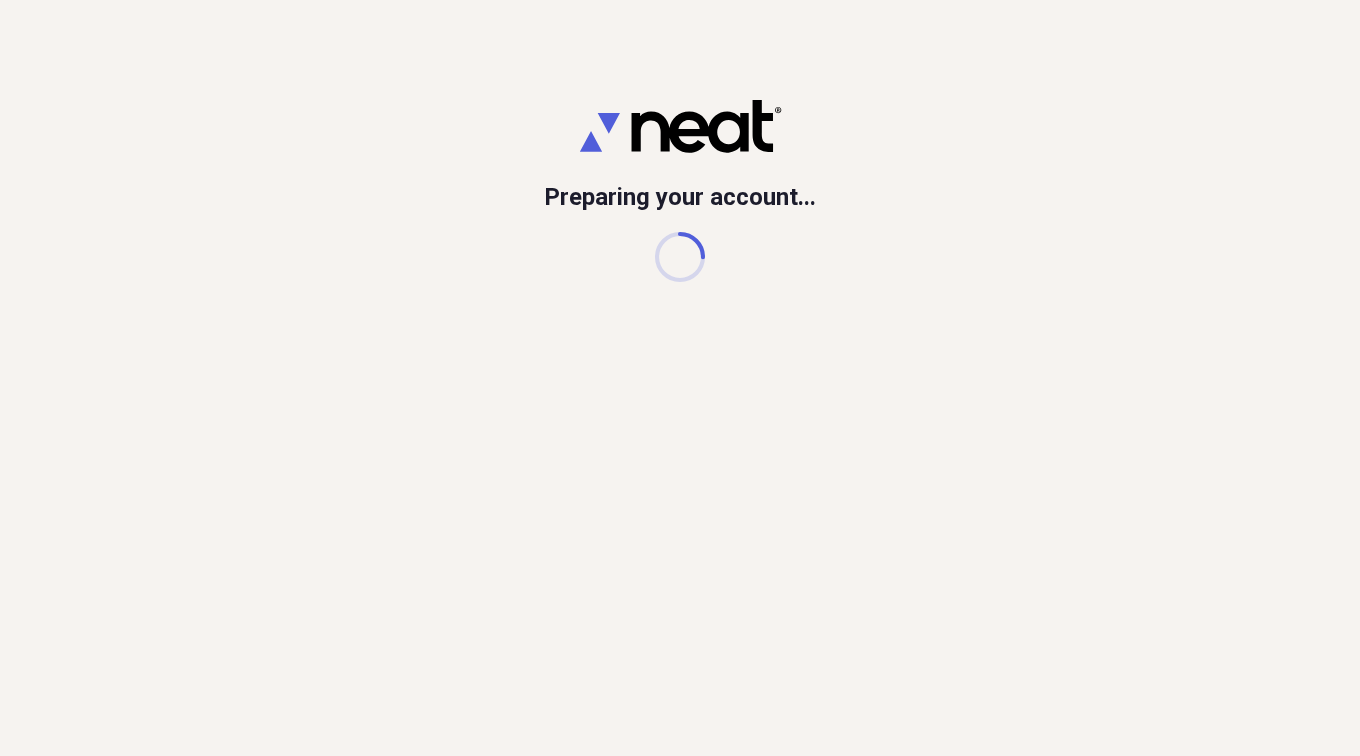 scroll, scrollTop: 0, scrollLeft: 0, axis: both 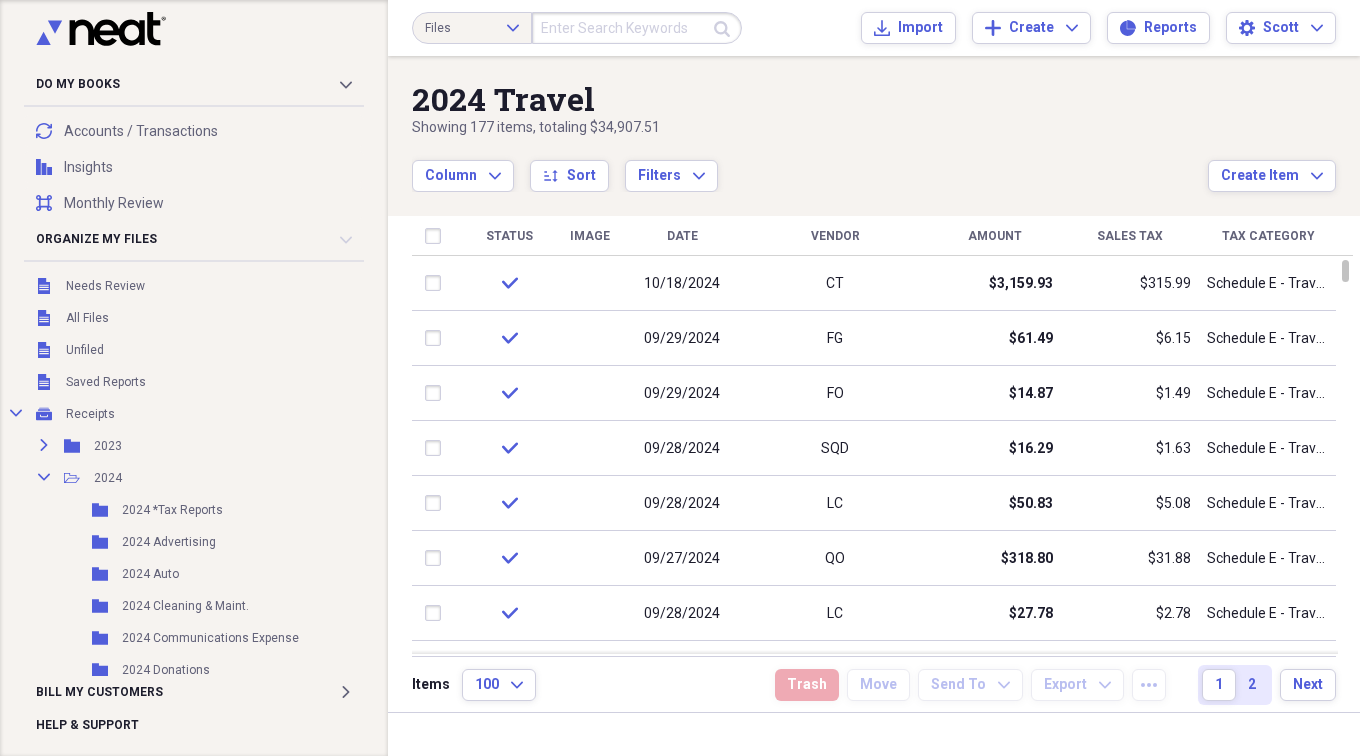 click on "Showing [NUMBER] items , totaling [CURRENCY]" at bounding box center (810, 128) 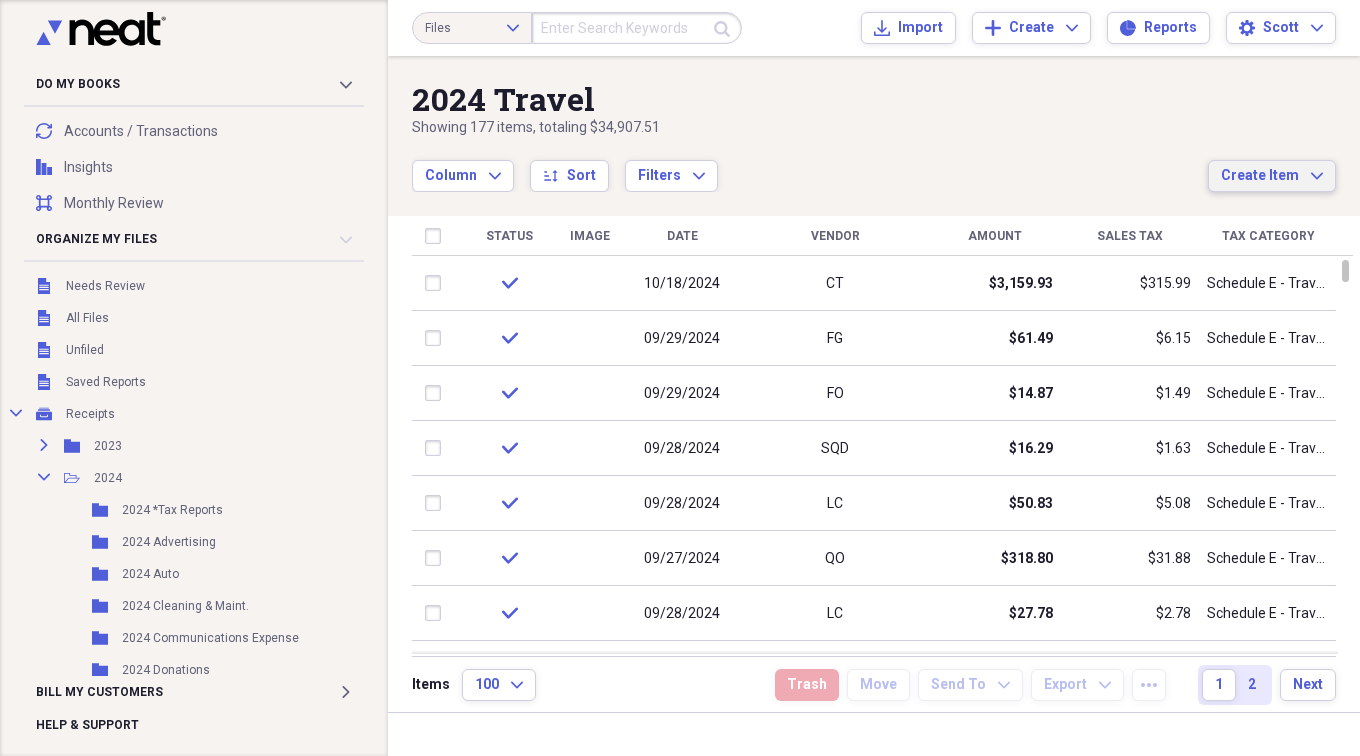 click on "Create Item" at bounding box center (1260, 176) 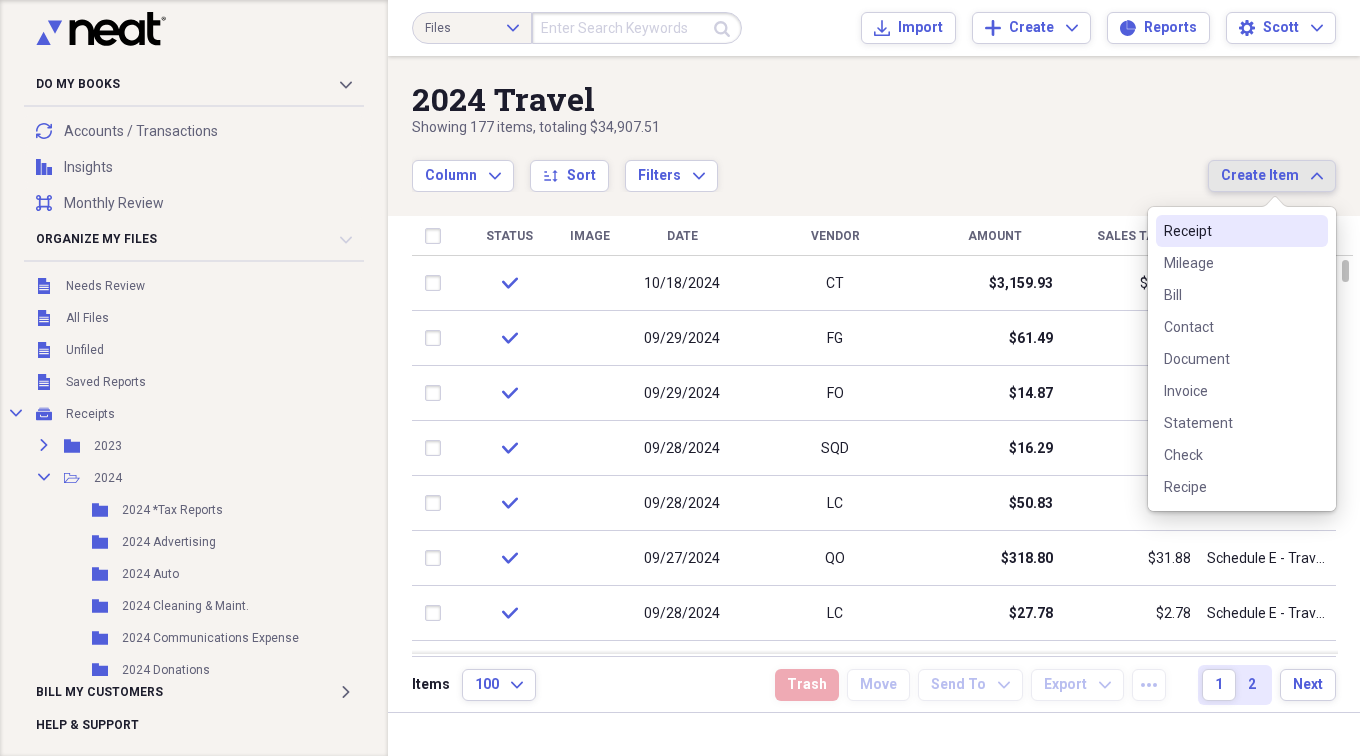 click on "Receipt" at bounding box center [1230, 231] 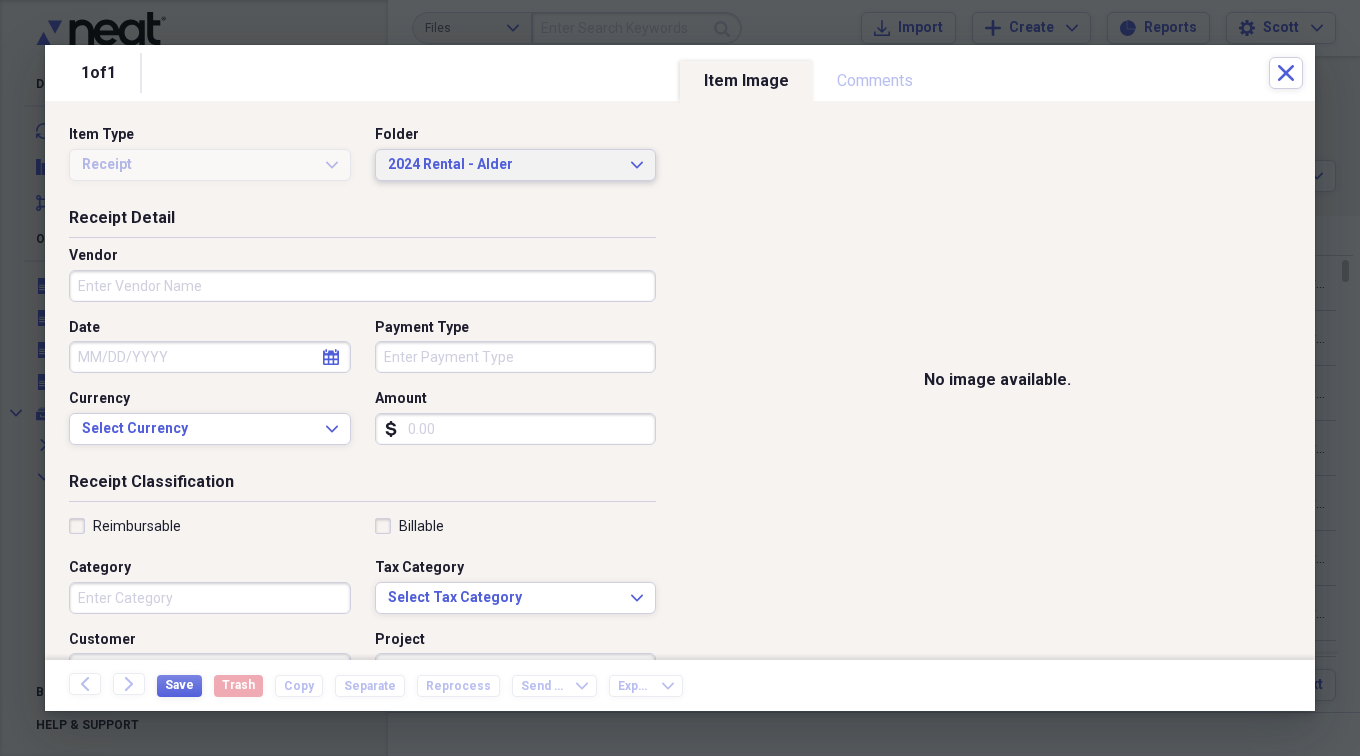 click on "2024 Rental - Alder" at bounding box center [504, 165] 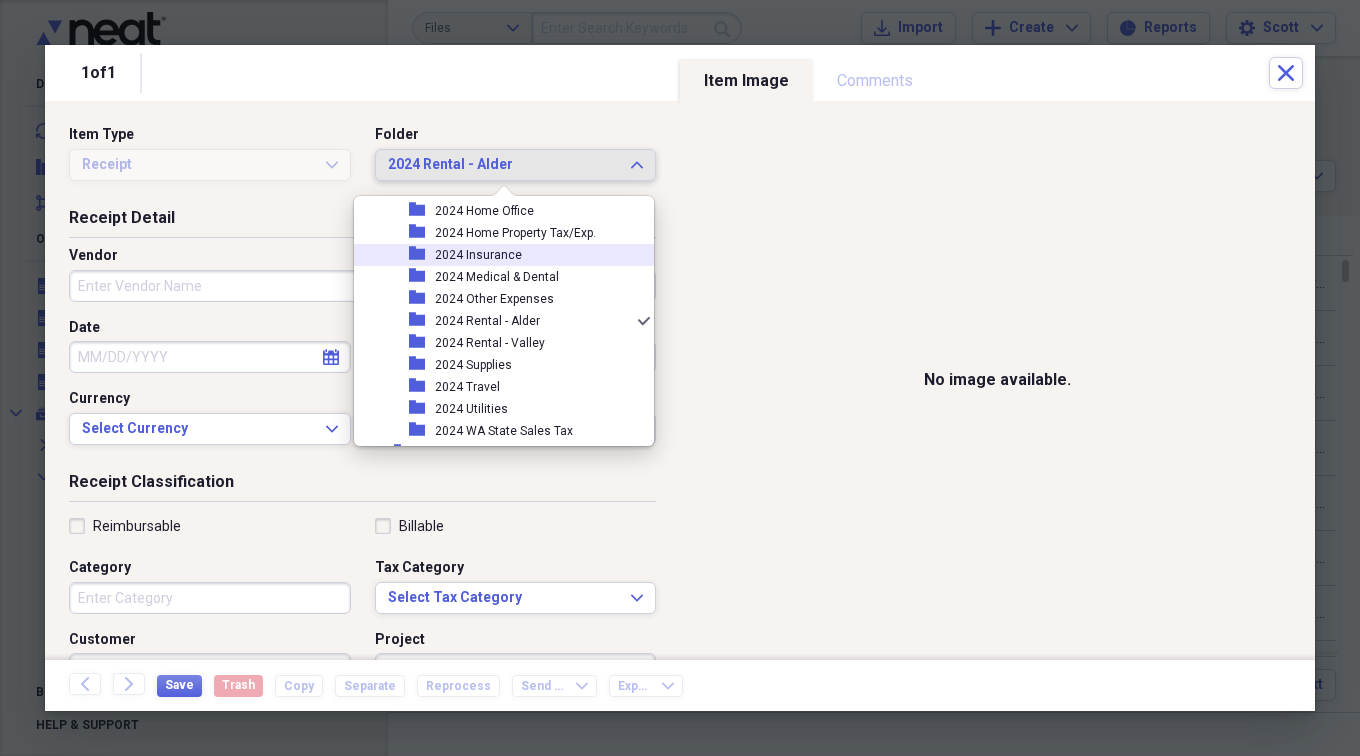 scroll, scrollTop: 271, scrollLeft: 0, axis: vertical 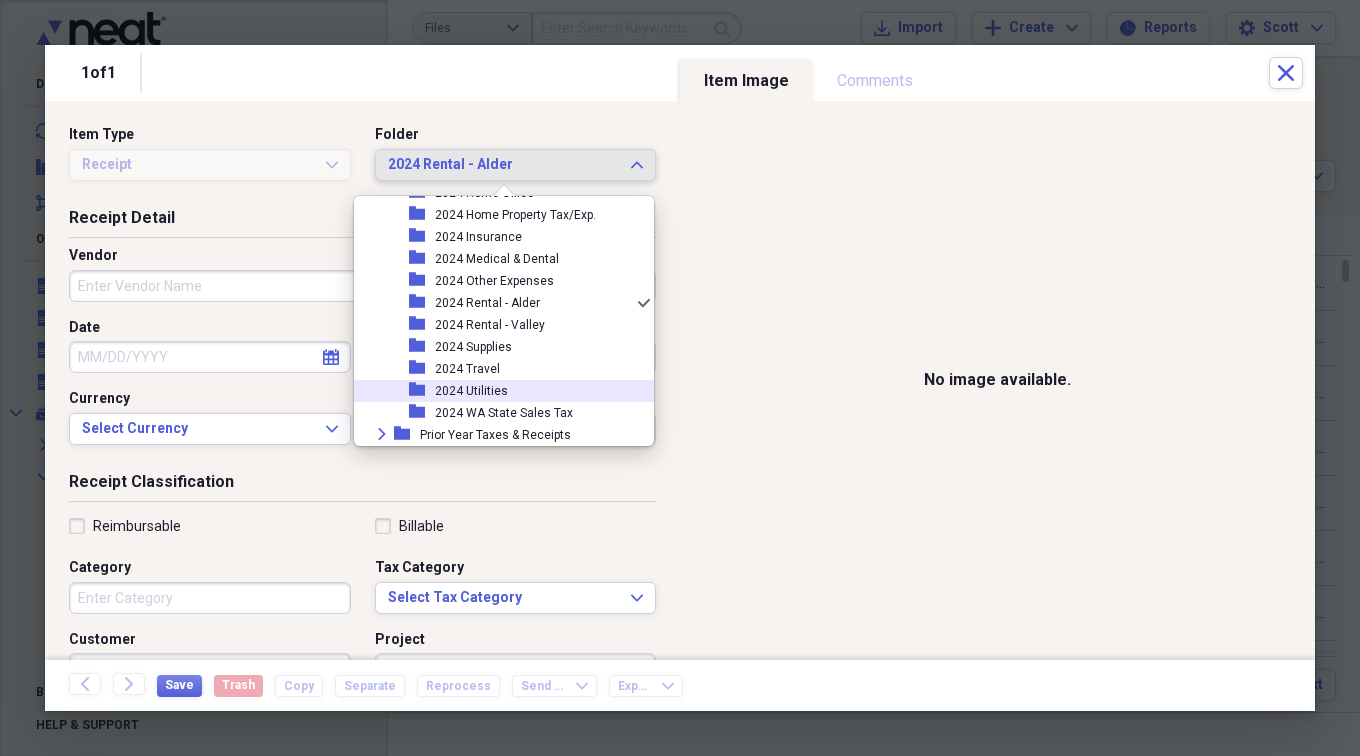 click on "2024 Utilities" at bounding box center [471, 391] 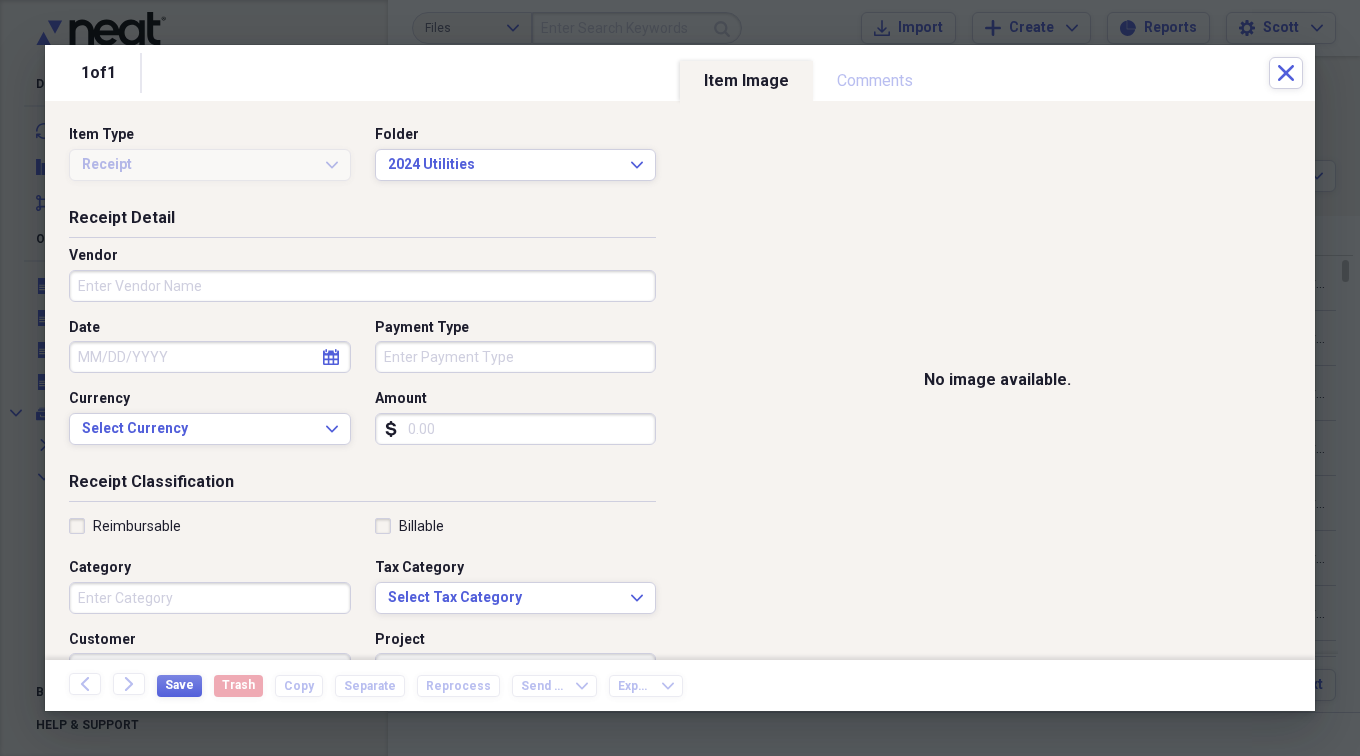 click on "Vendor" at bounding box center (362, 286) 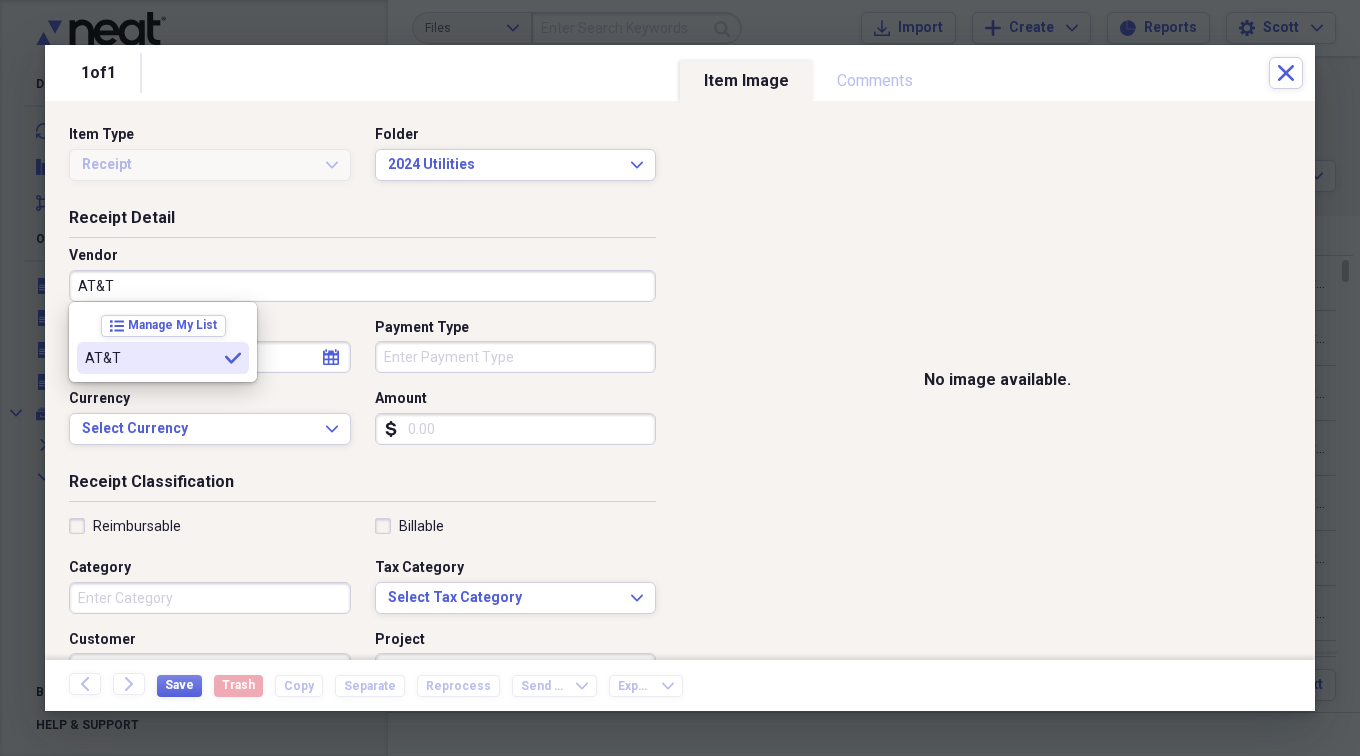 type on "AT&T" 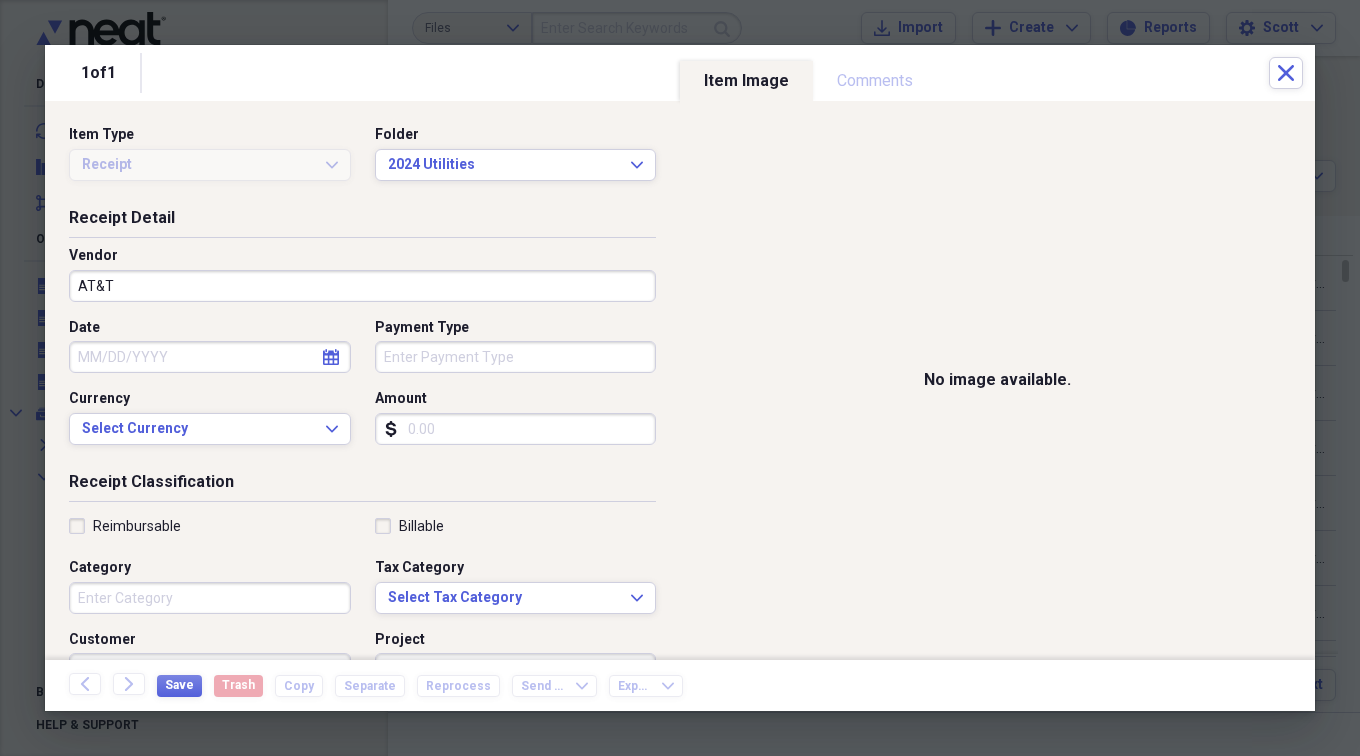 click on "Date" at bounding box center (210, 357) 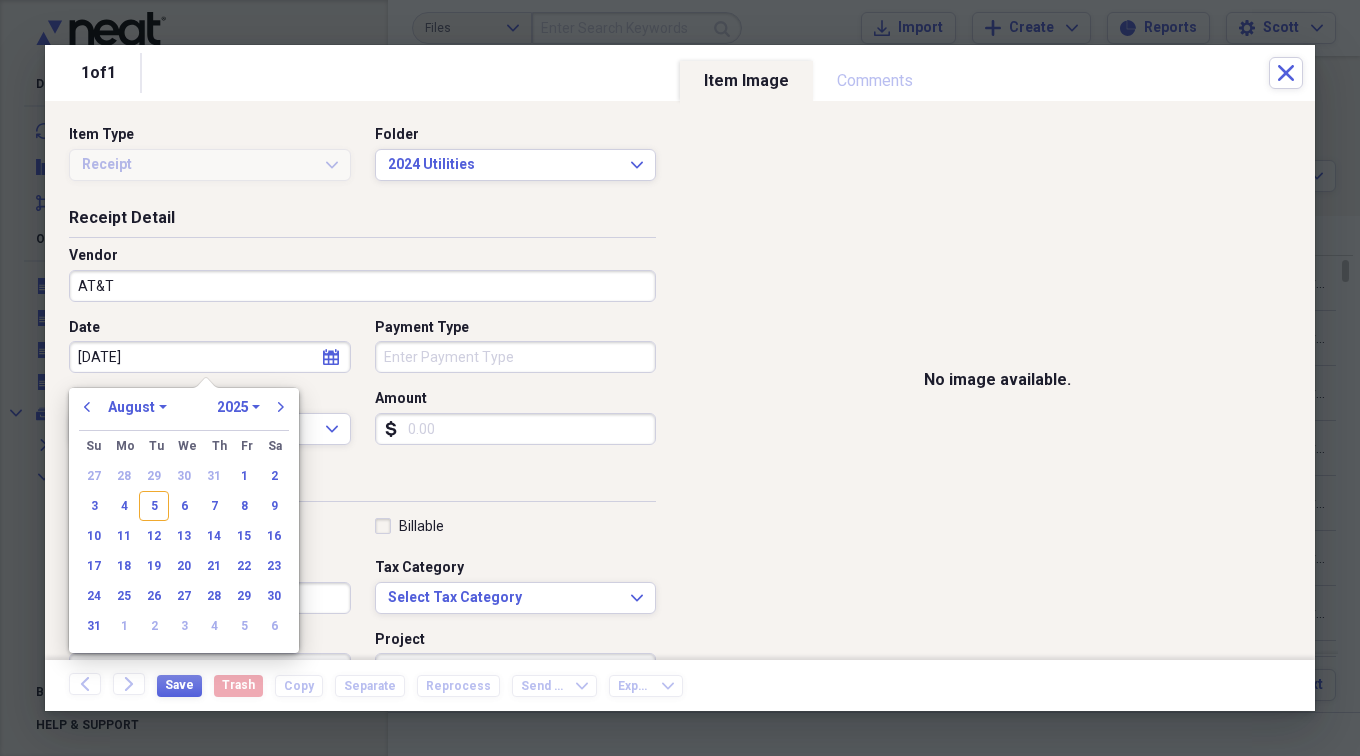 type on "[DATE]" 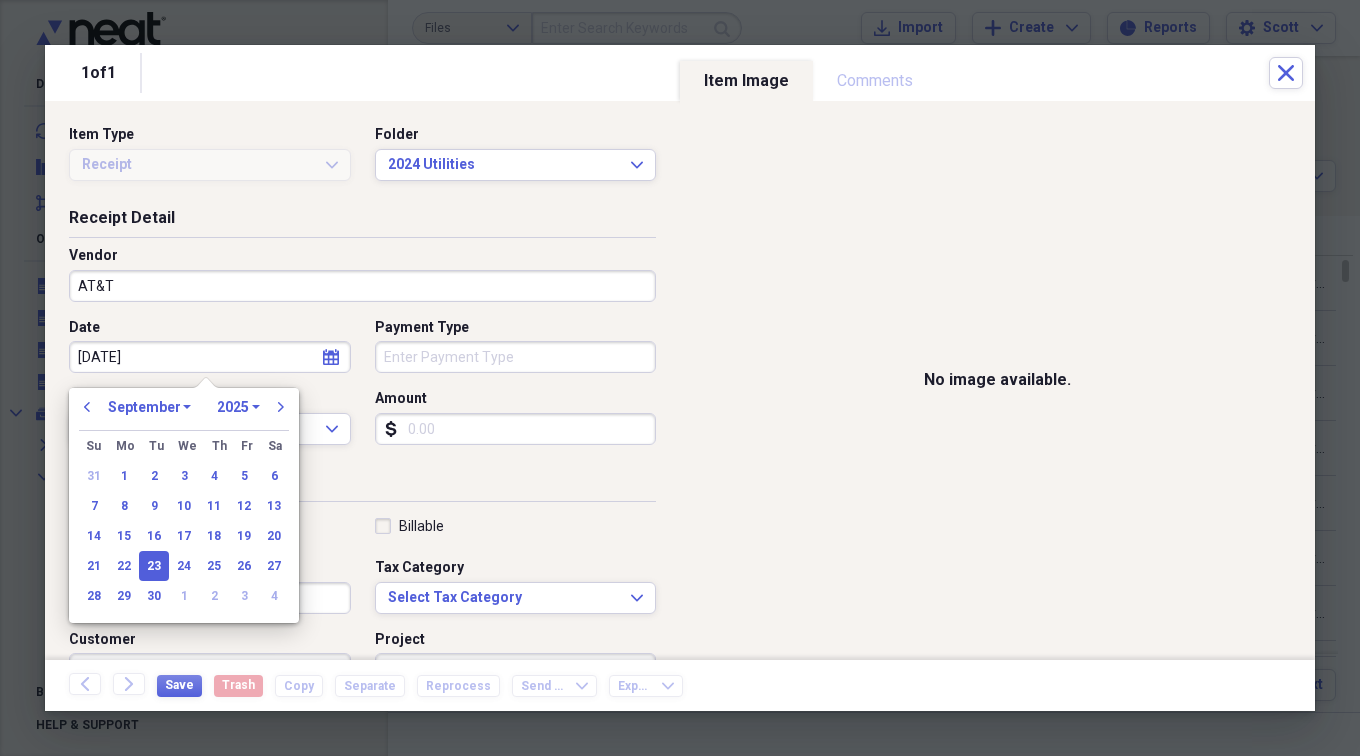 type on "9 23 24" 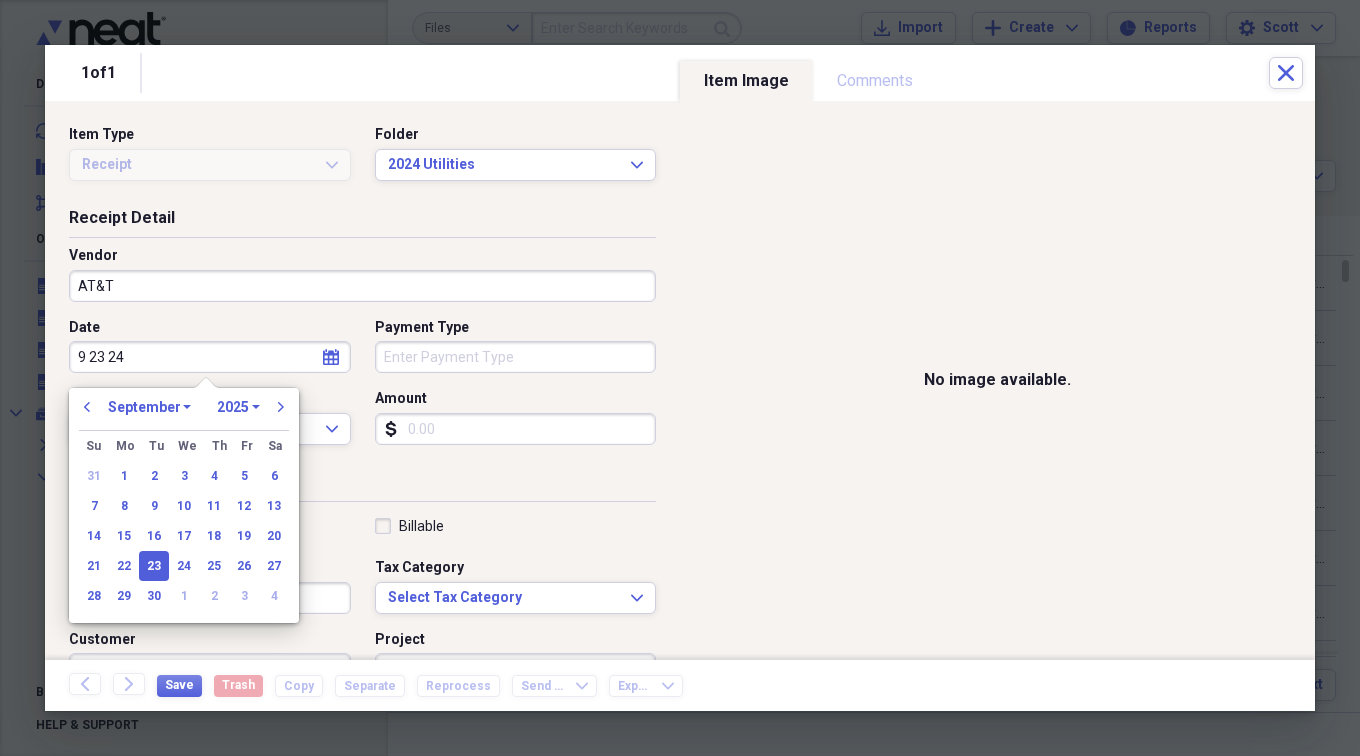 select on "2024" 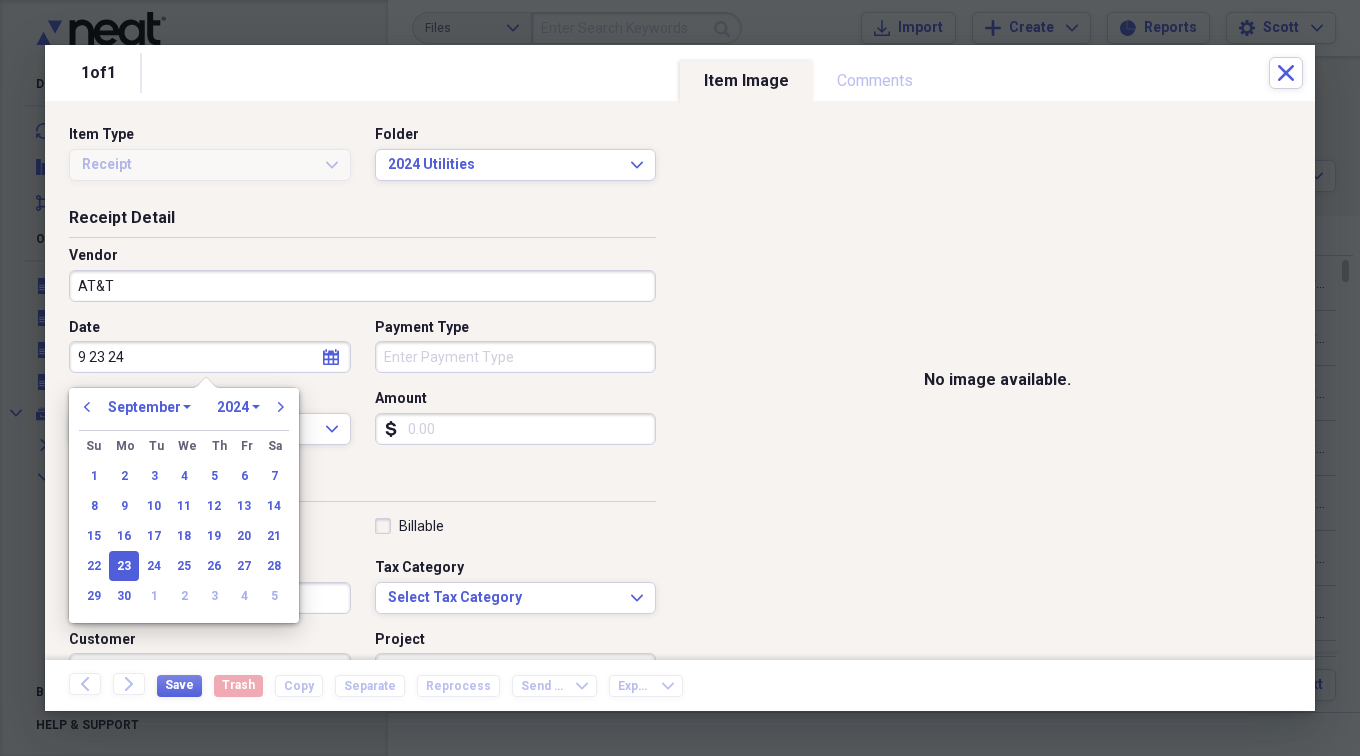 click on "Payment Type" at bounding box center [516, 357] 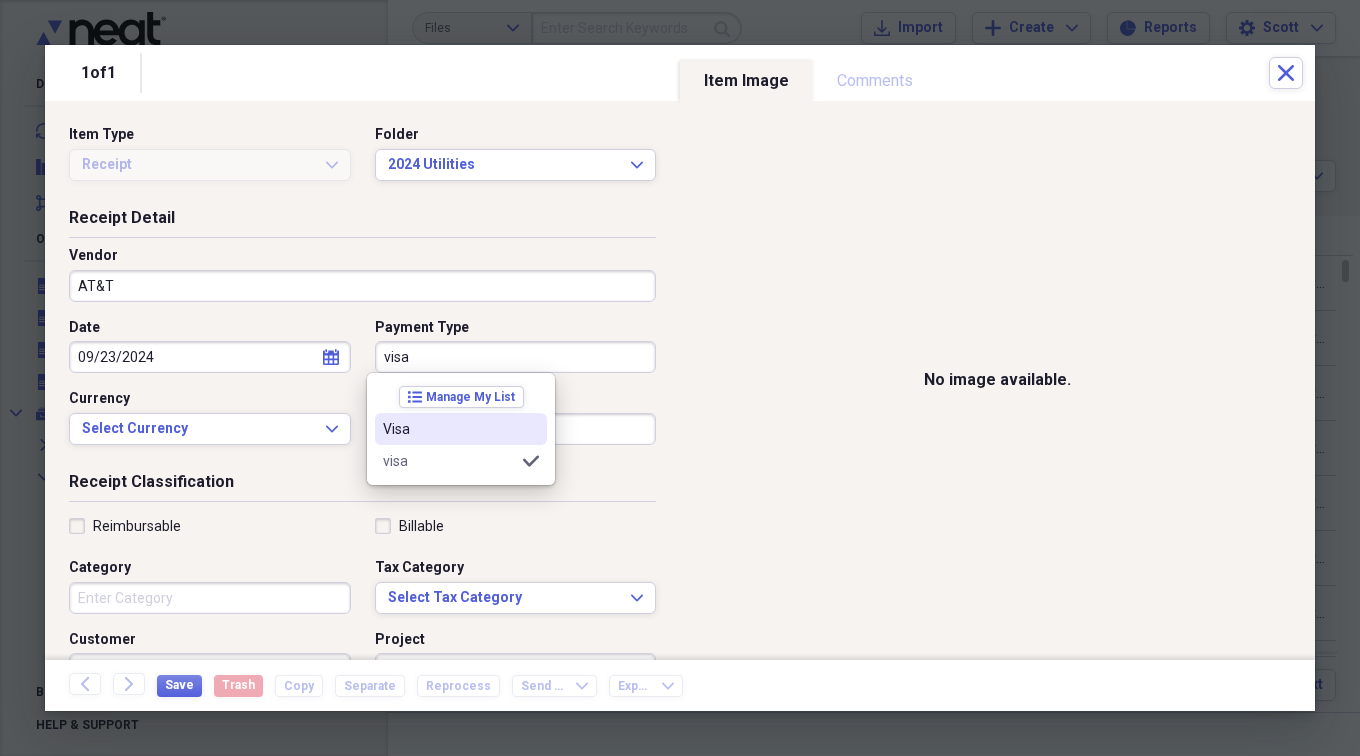 click on "Visa" at bounding box center (449, 429) 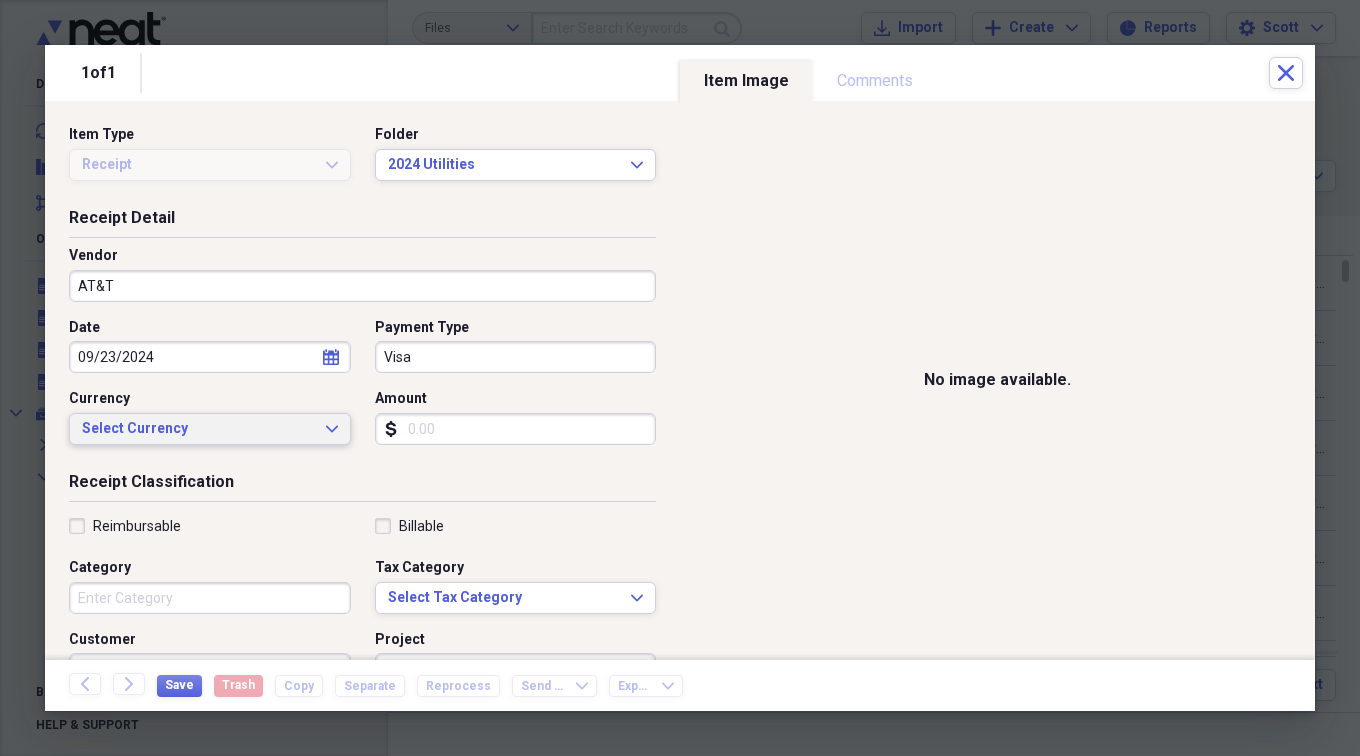 click on "Select Currency" at bounding box center (198, 429) 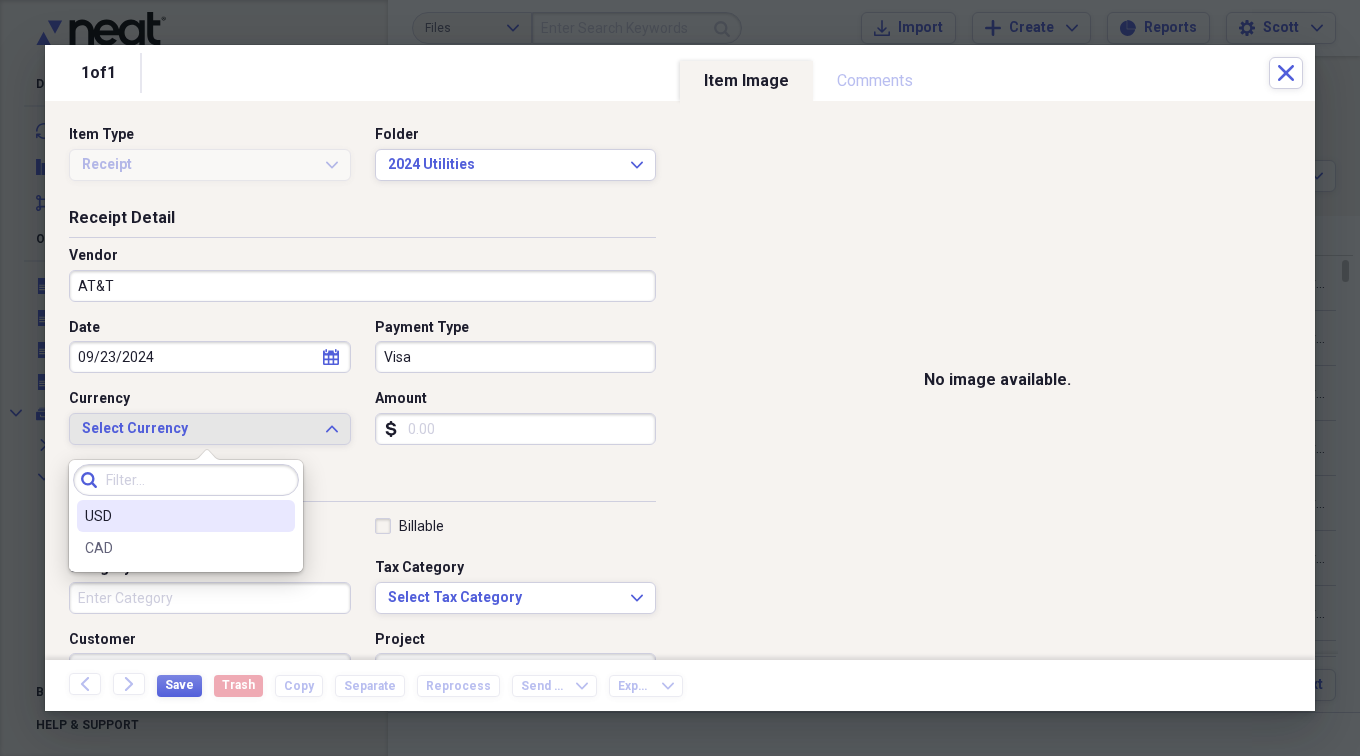 click on "USD" at bounding box center (174, 516) 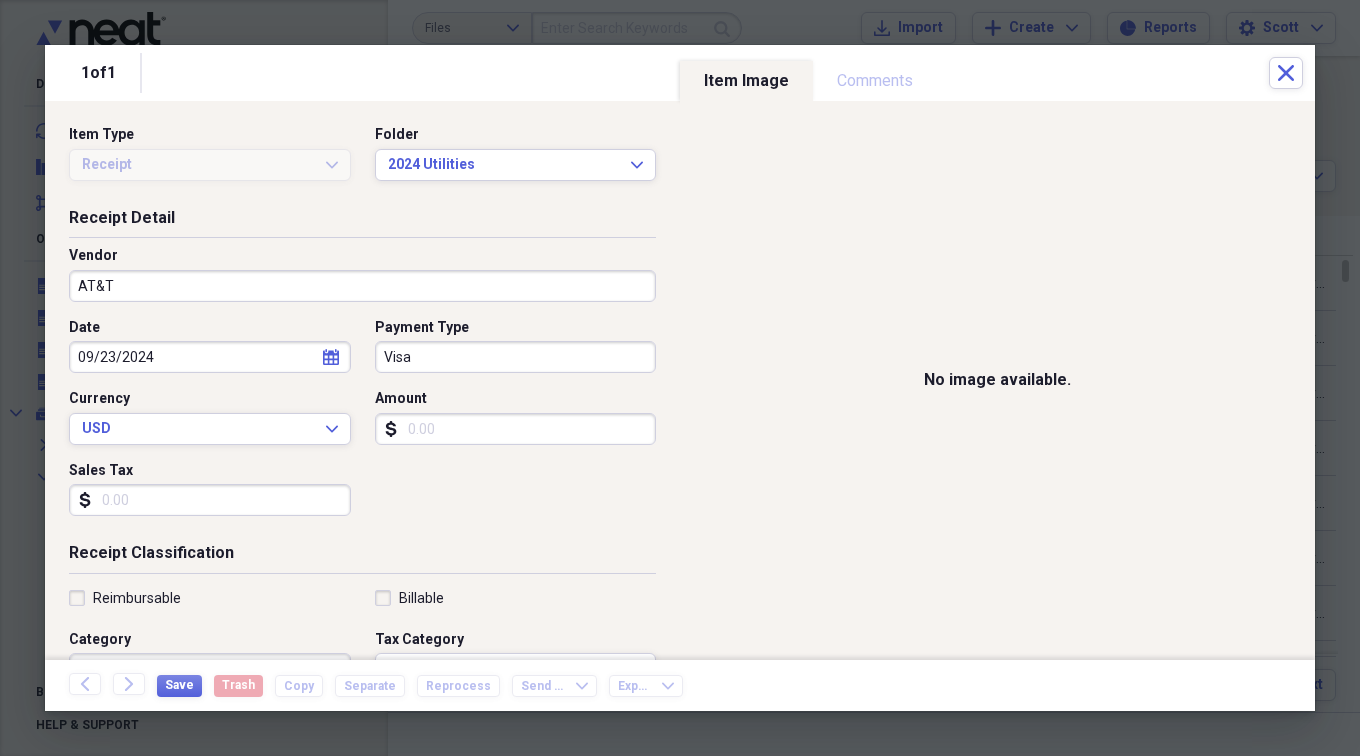 click on "Amount" at bounding box center (516, 429) 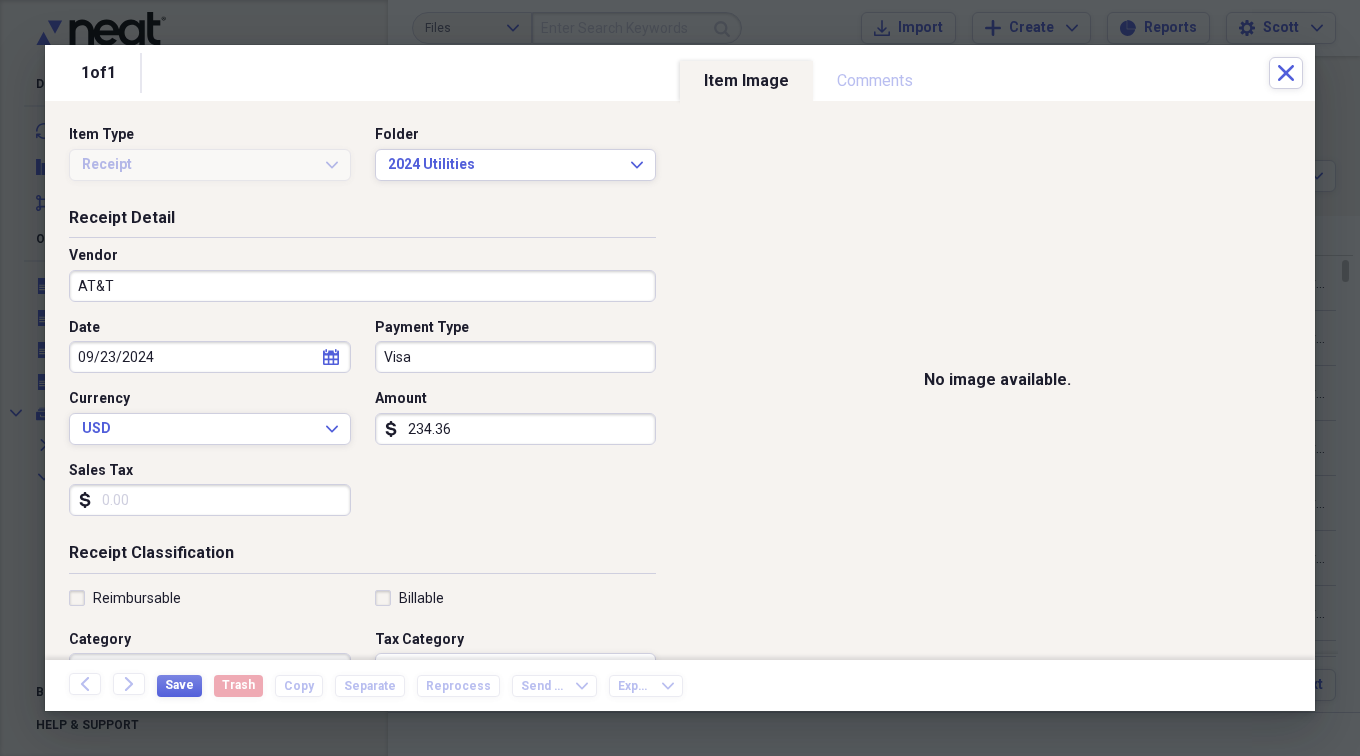 type on "234.36" 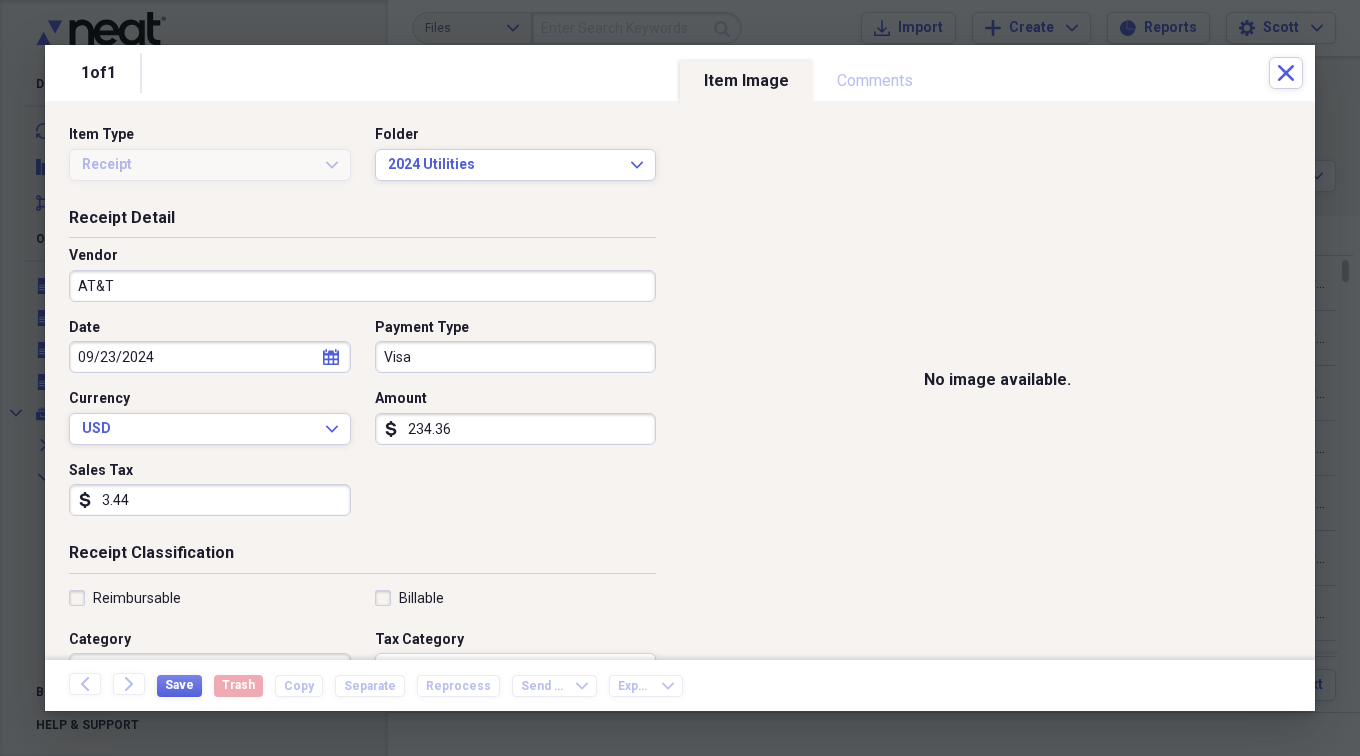 click on "3.44" at bounding box center [210, 500] 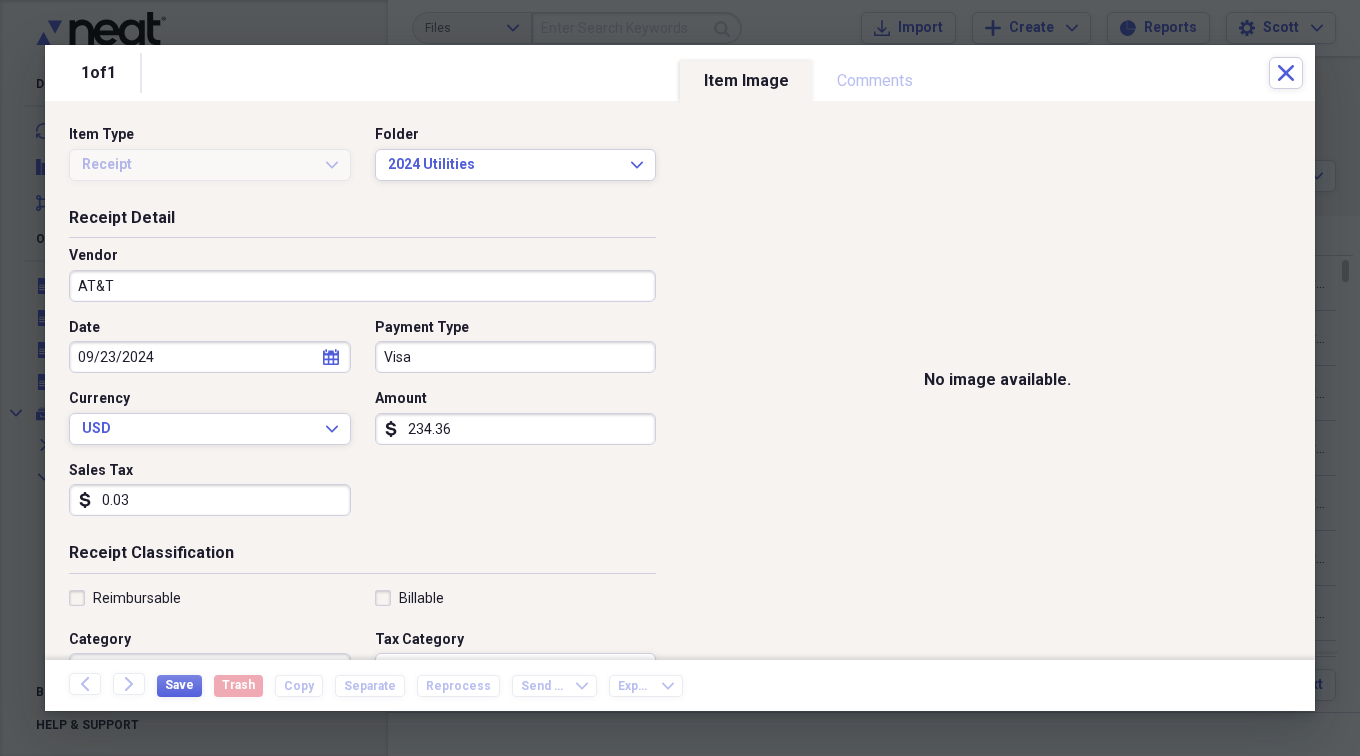 type on "0.03" 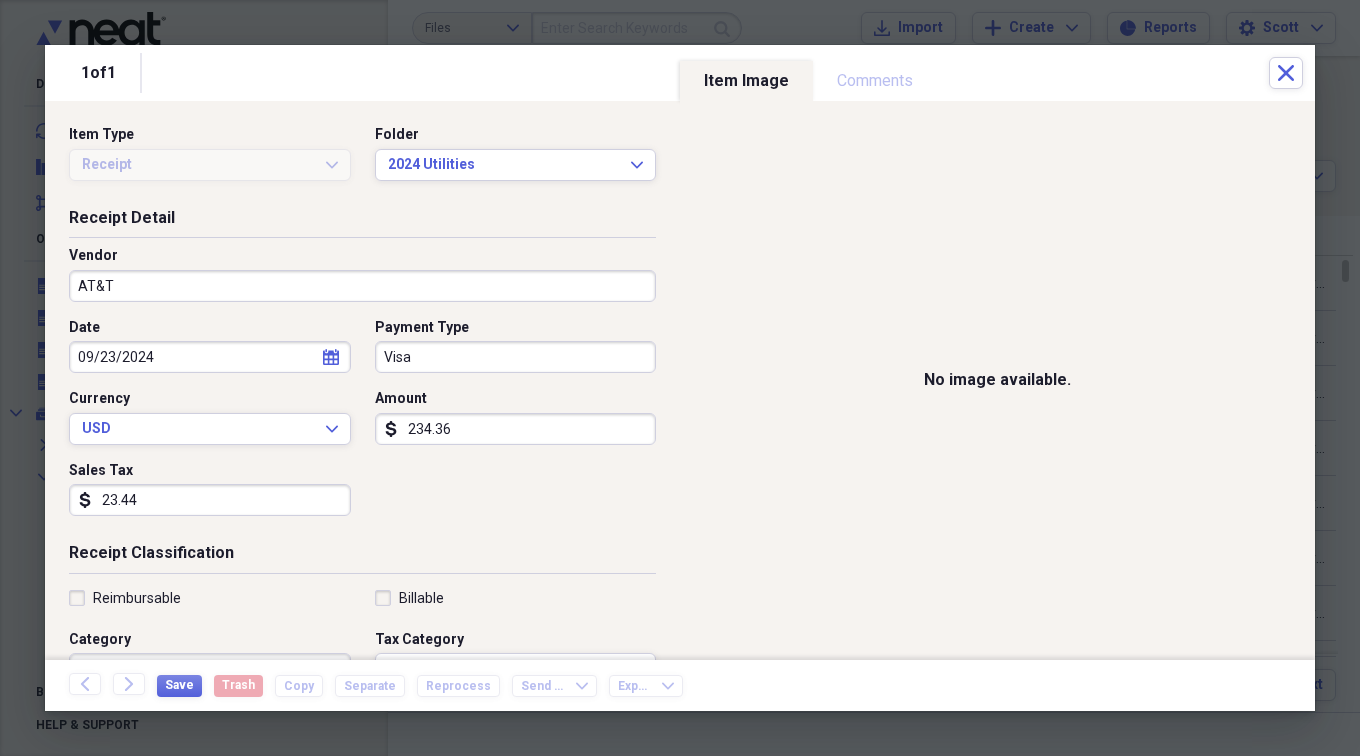 scroll, scrollTop: 266, scrollLeft: 0, axis: vertical 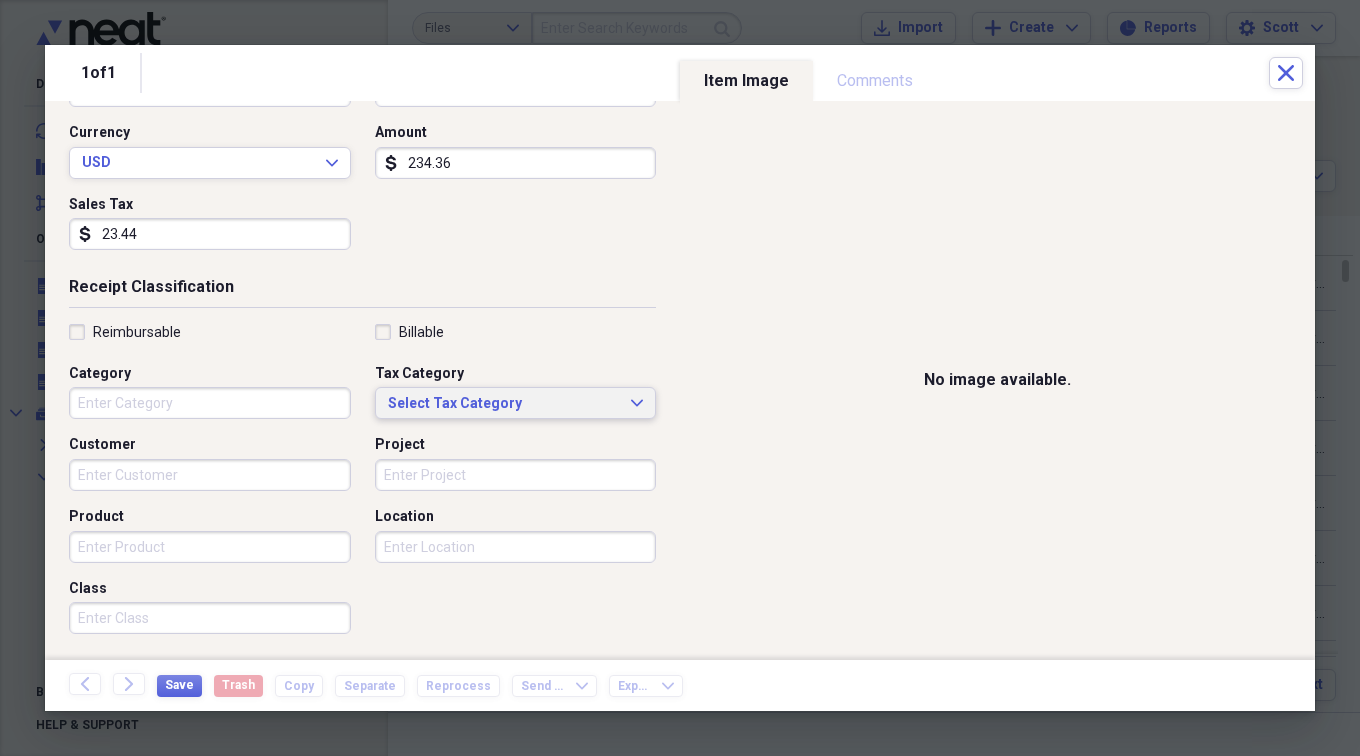 type on "23.44" 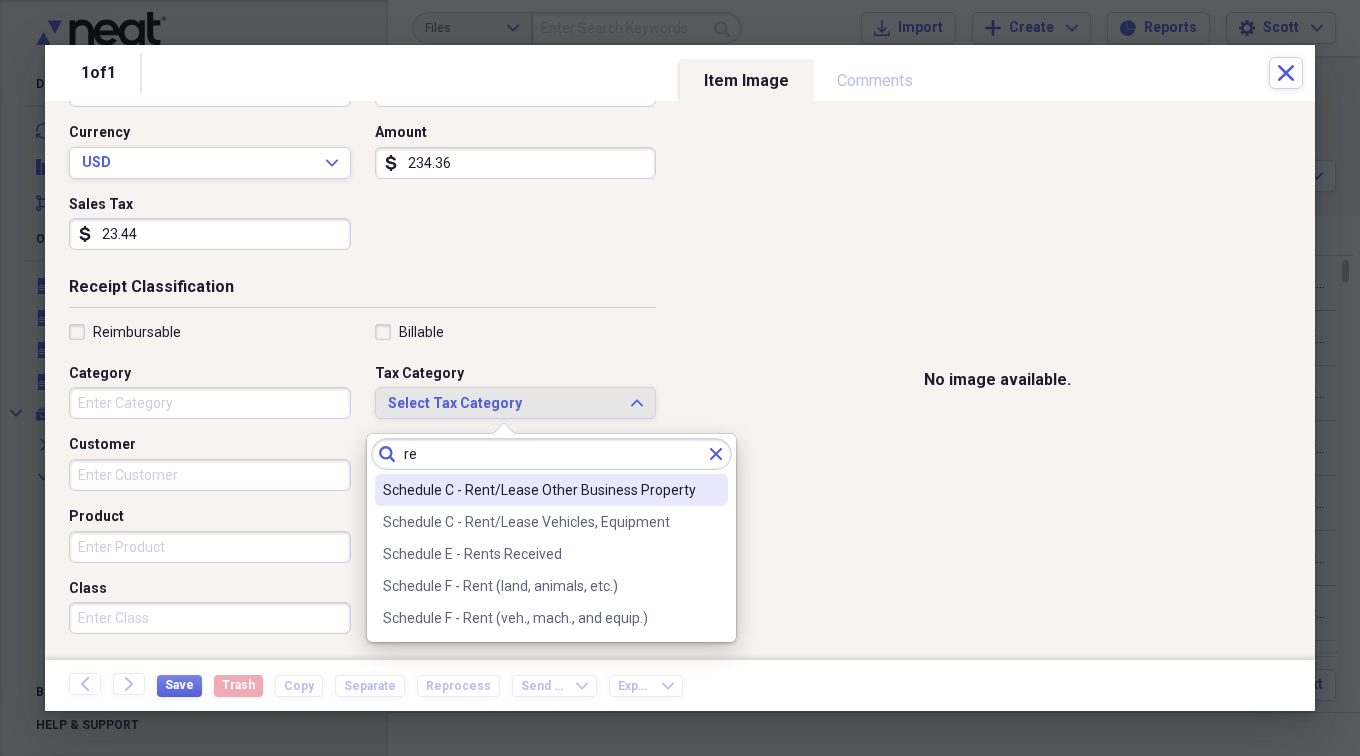 type on "r" 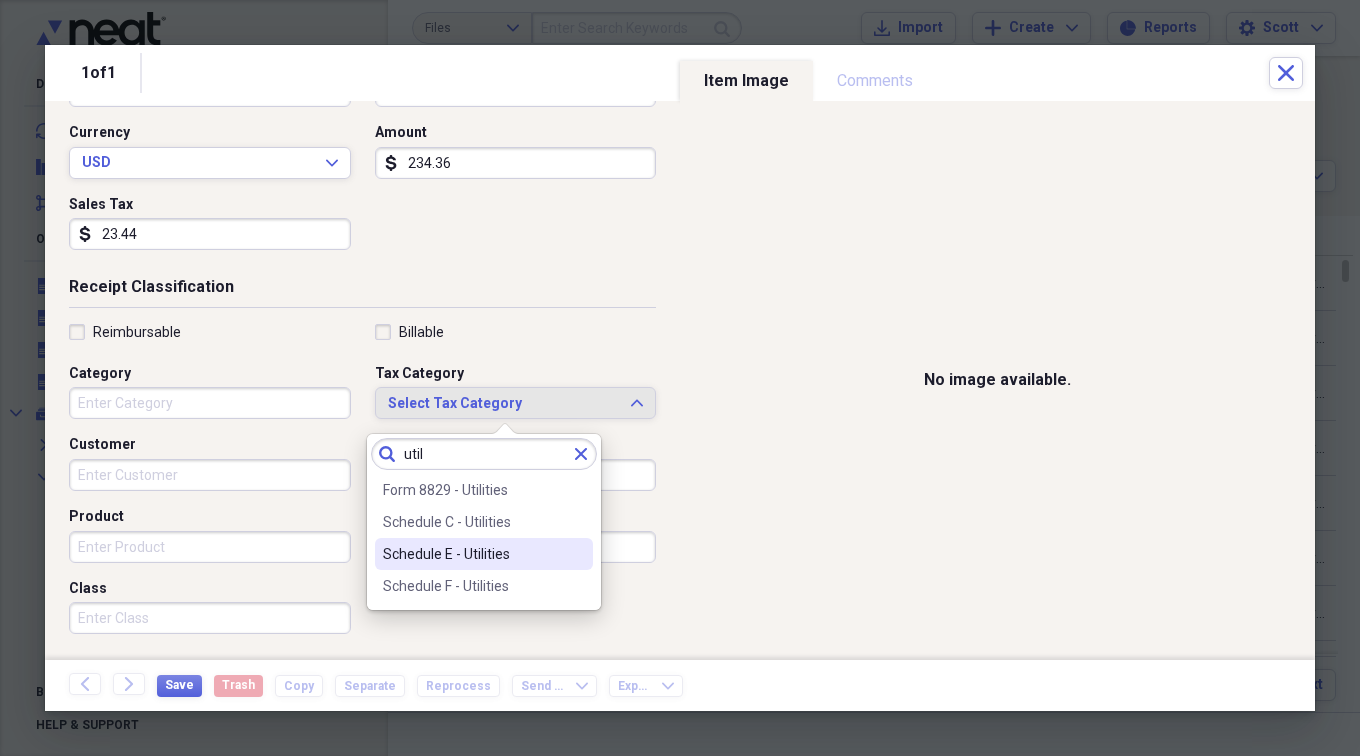 type on "util" 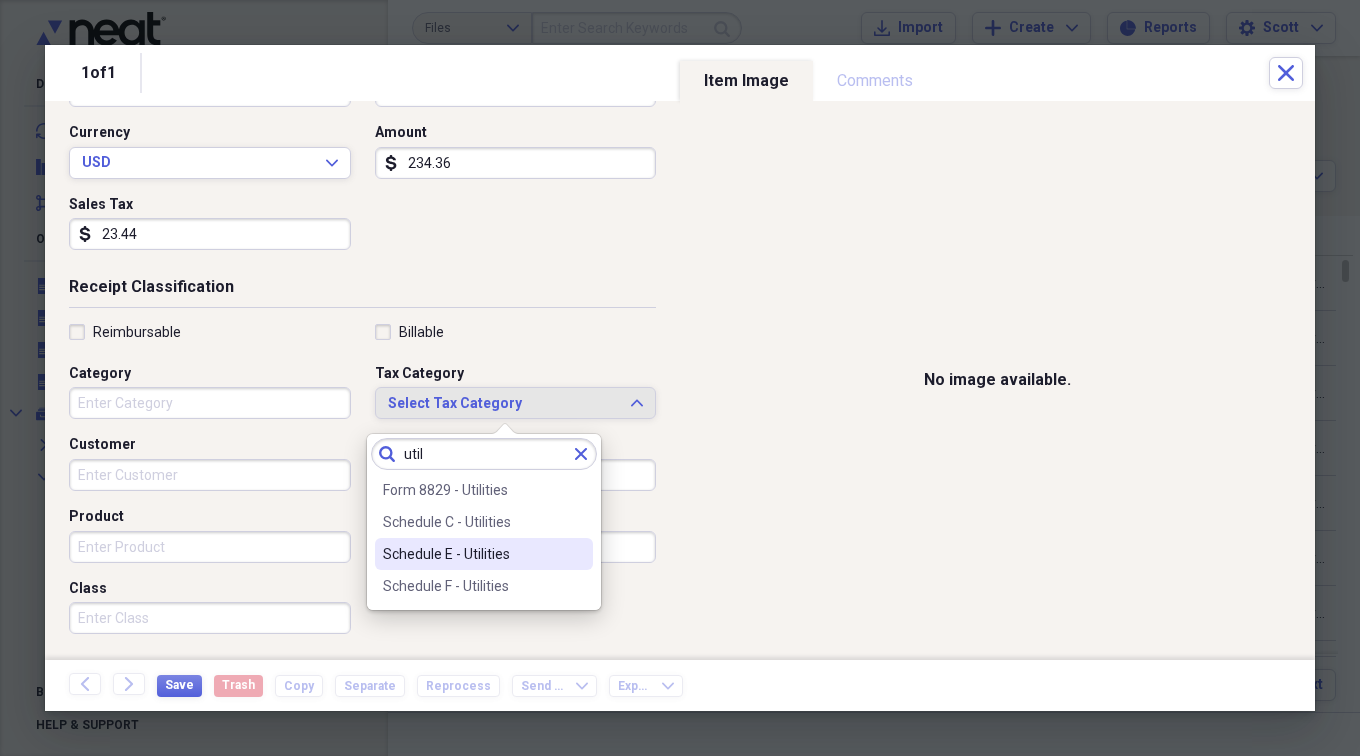 click on "Schedule E - Utilities" at bounding box center [472, 554] 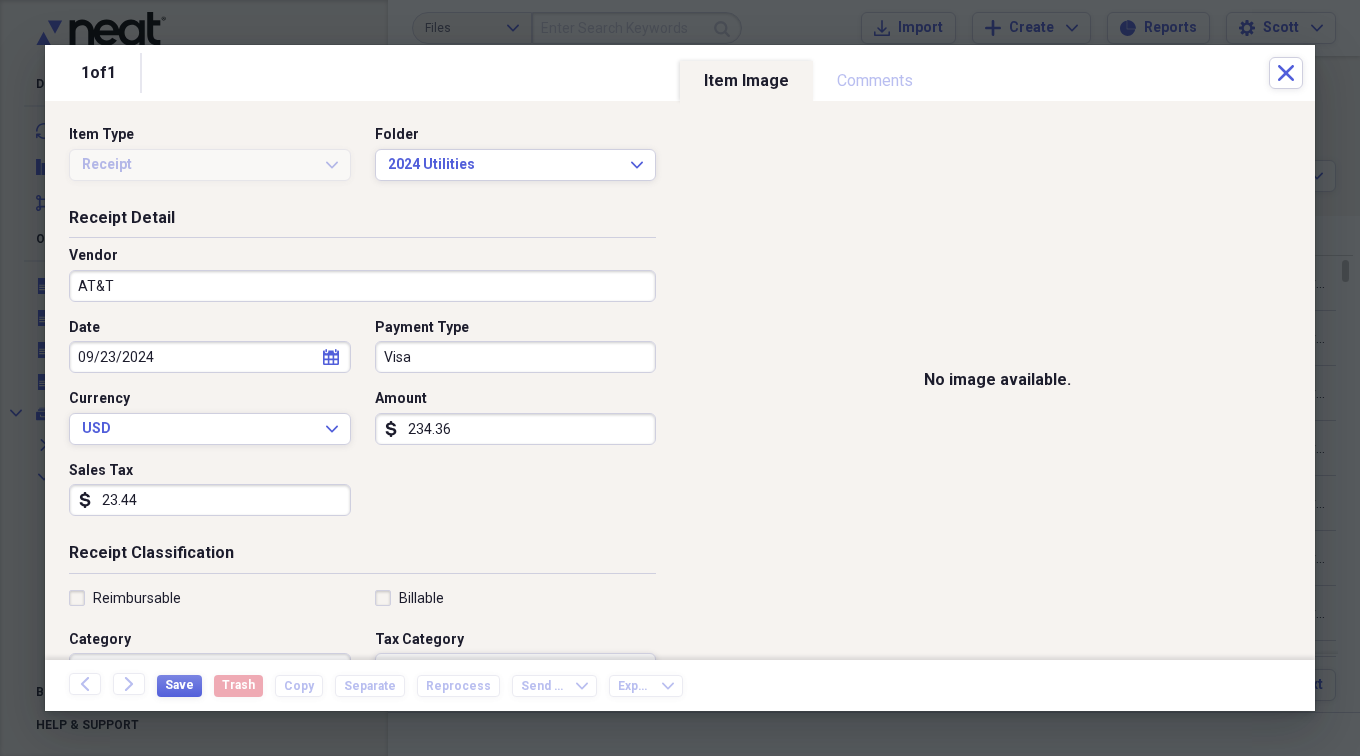 scroll, scrollTop: 400, scrollLeft: 0, axis: vertical 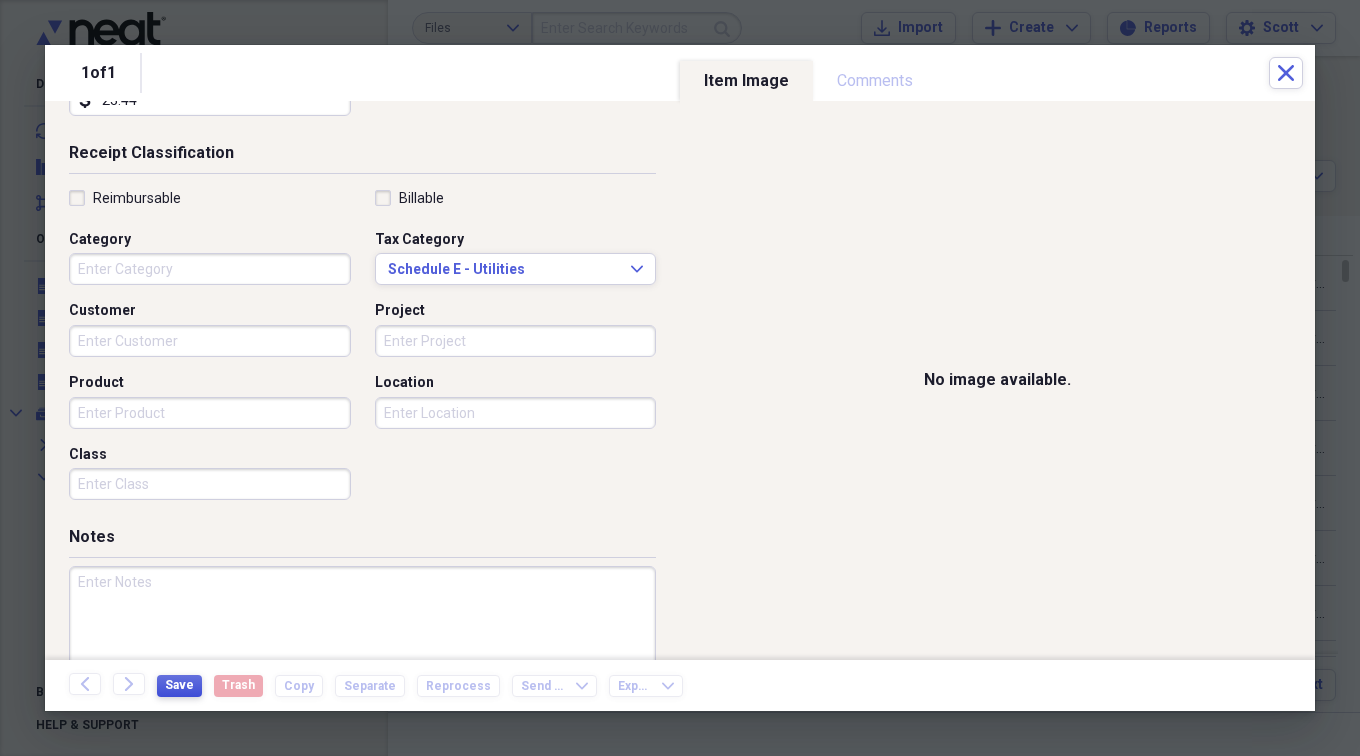 click on "Save" at bounding box center [179, 685] 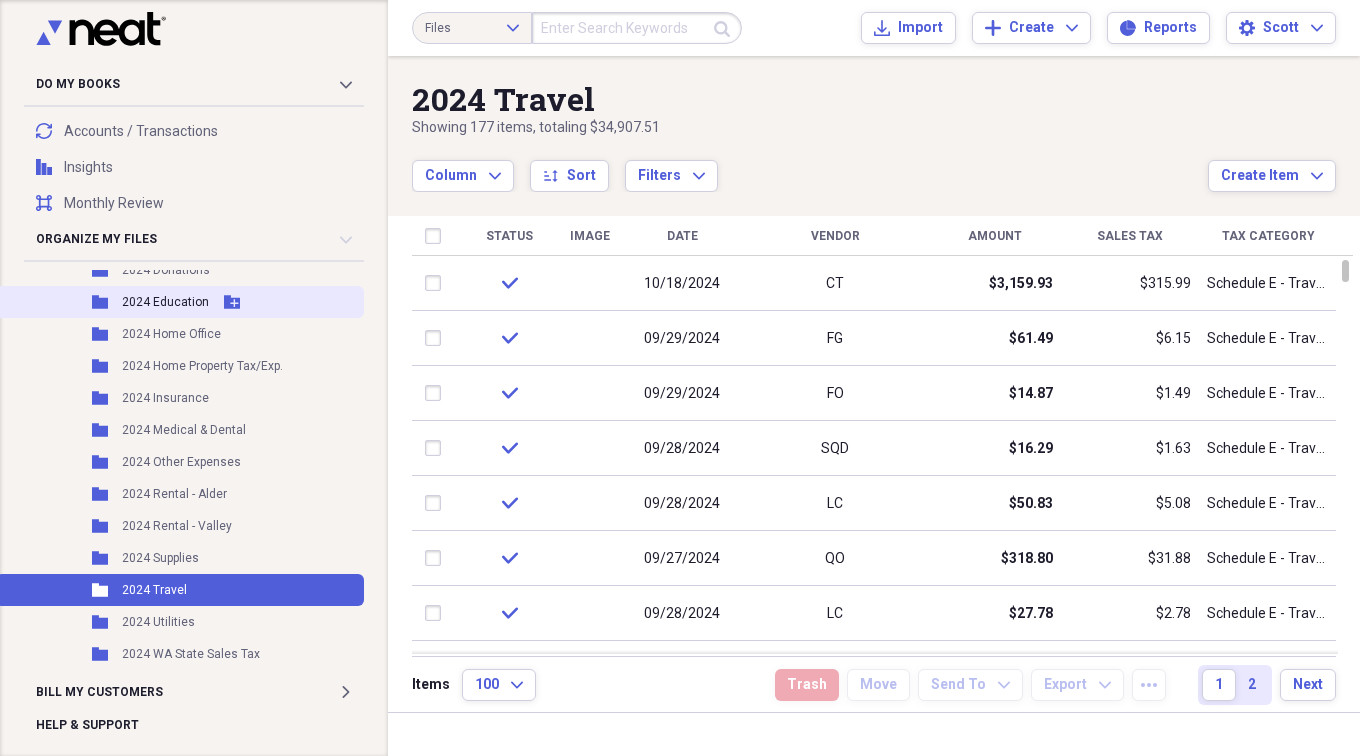 scroll, scrollTop: 536, scrollLeft: 0, axis: vertical 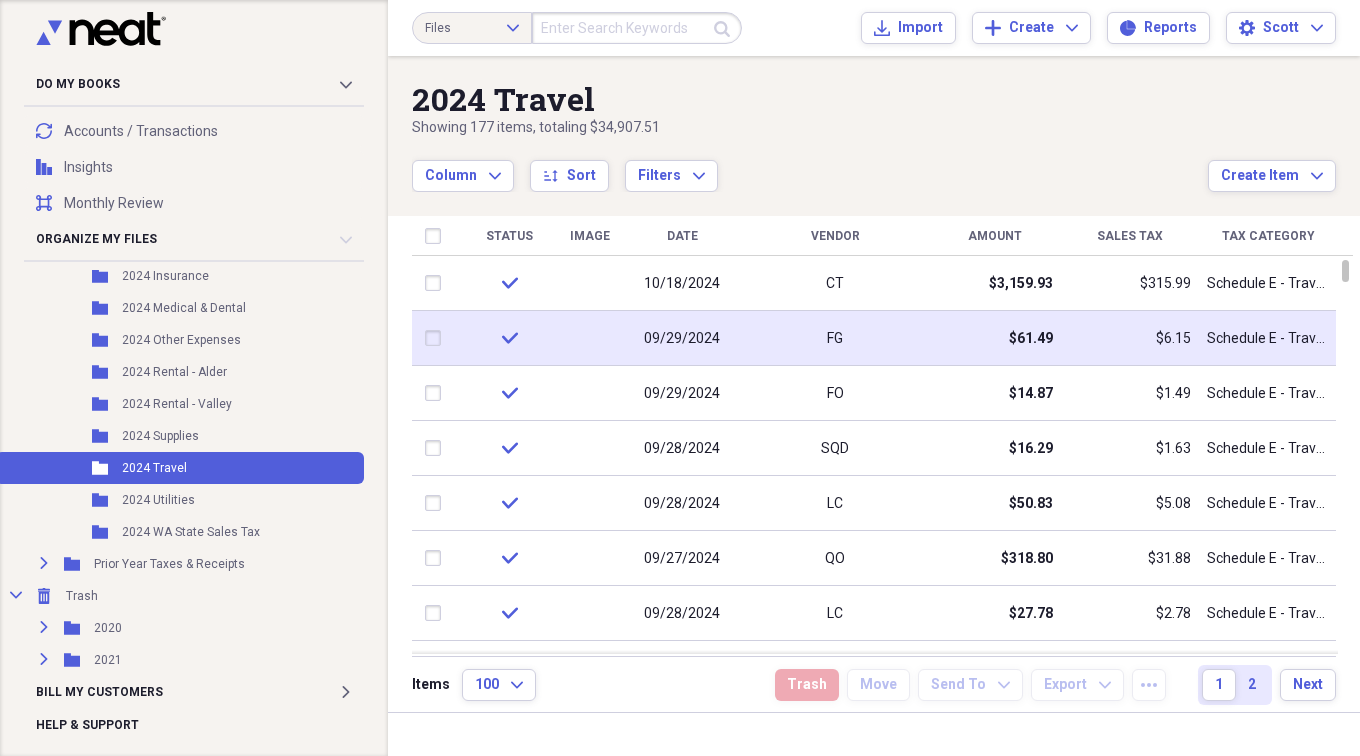 drag, startPoint x: 207, startPoint y: 352, endPoint x: 766, endPoint y: 333, distance: 559.3228 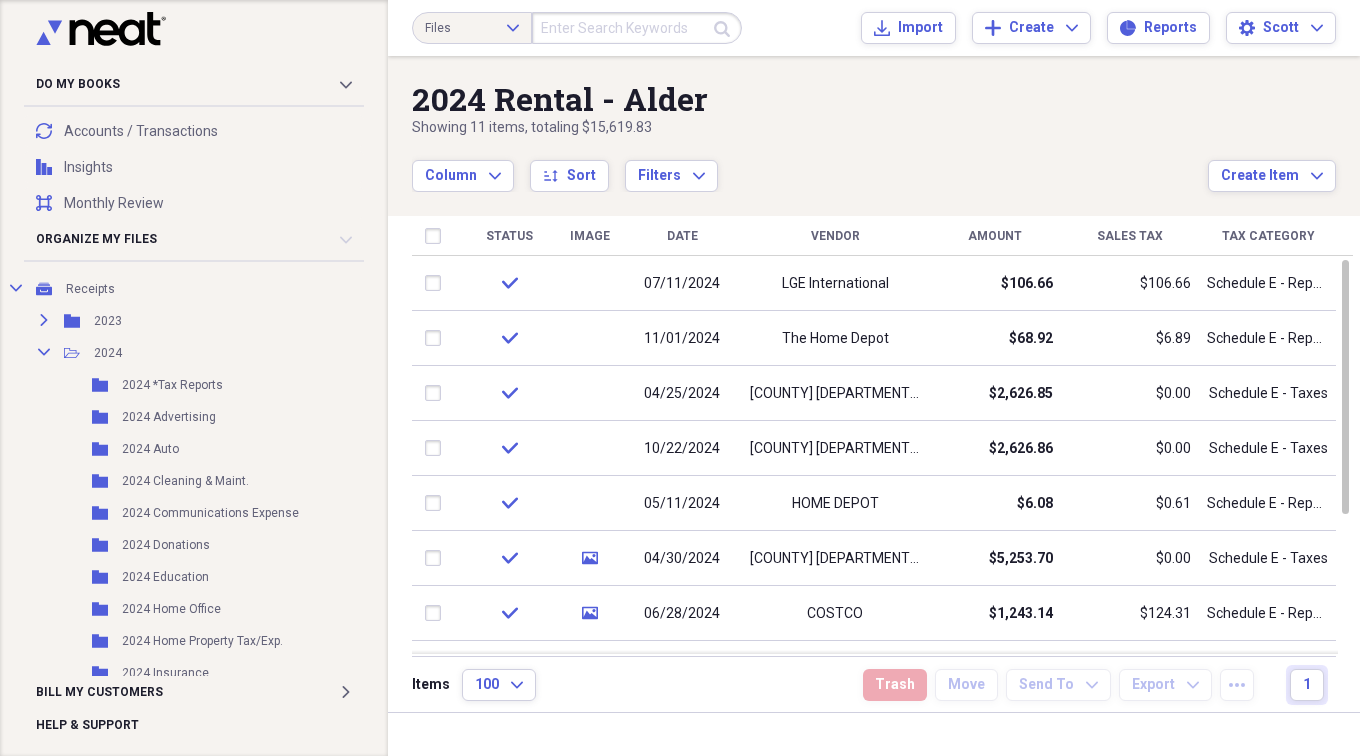 scroll, scrollTop: 0, scrollLeft: 0, axis: both 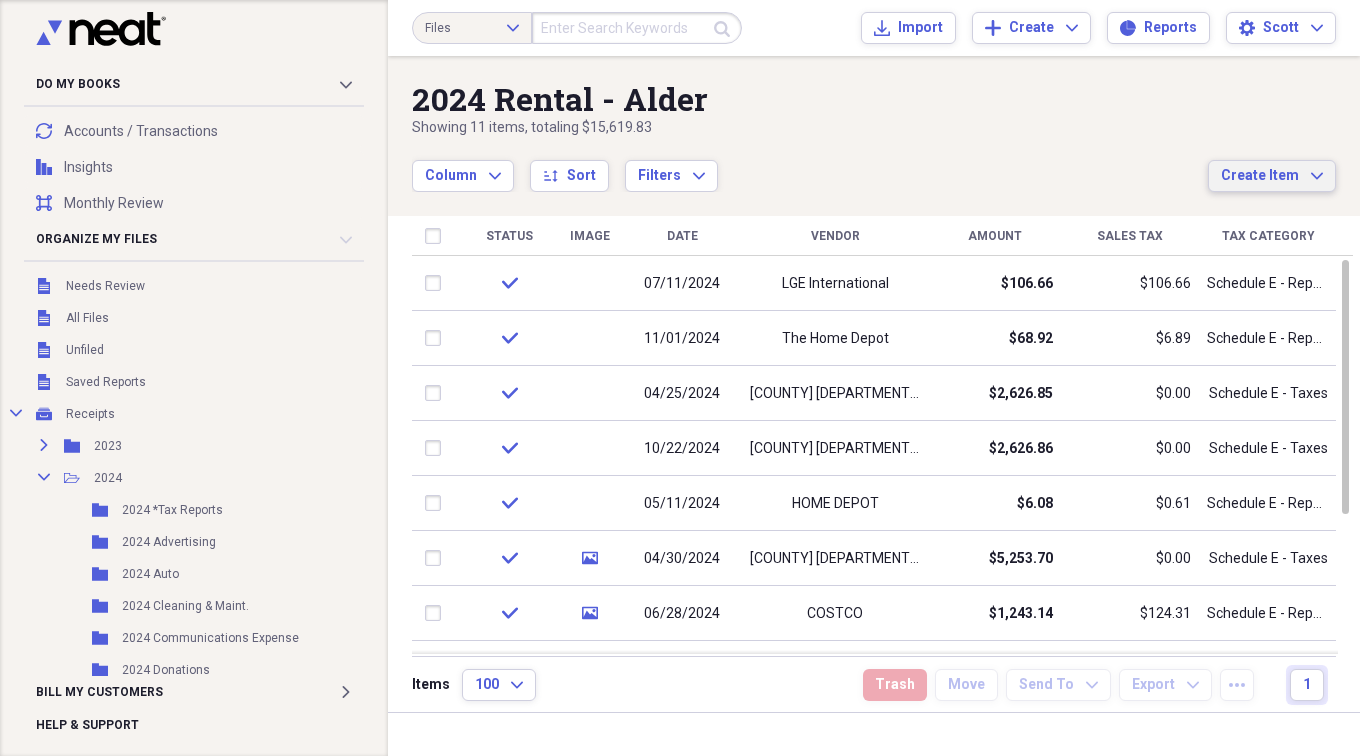 click on "Create Item" at bounding box center (1260, 176) 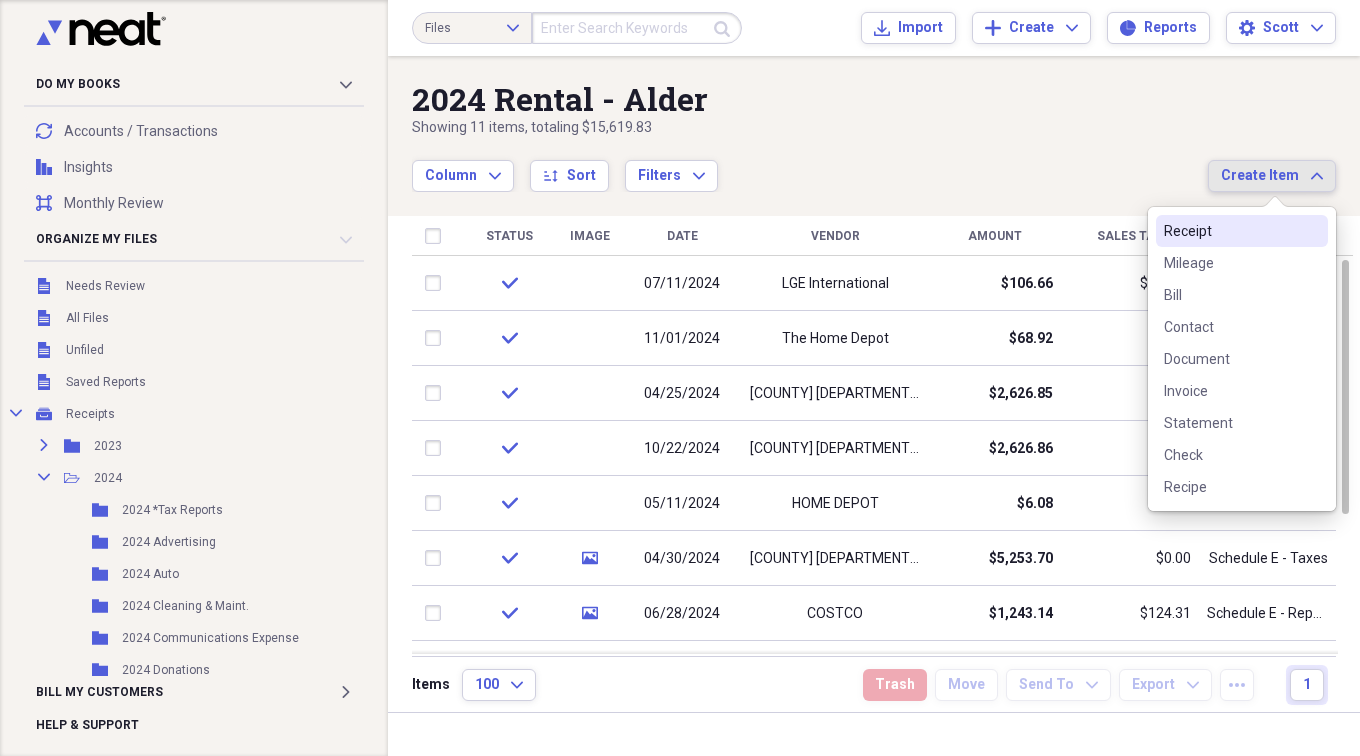 click on "Receipt" at bounding box center [1230, 231] 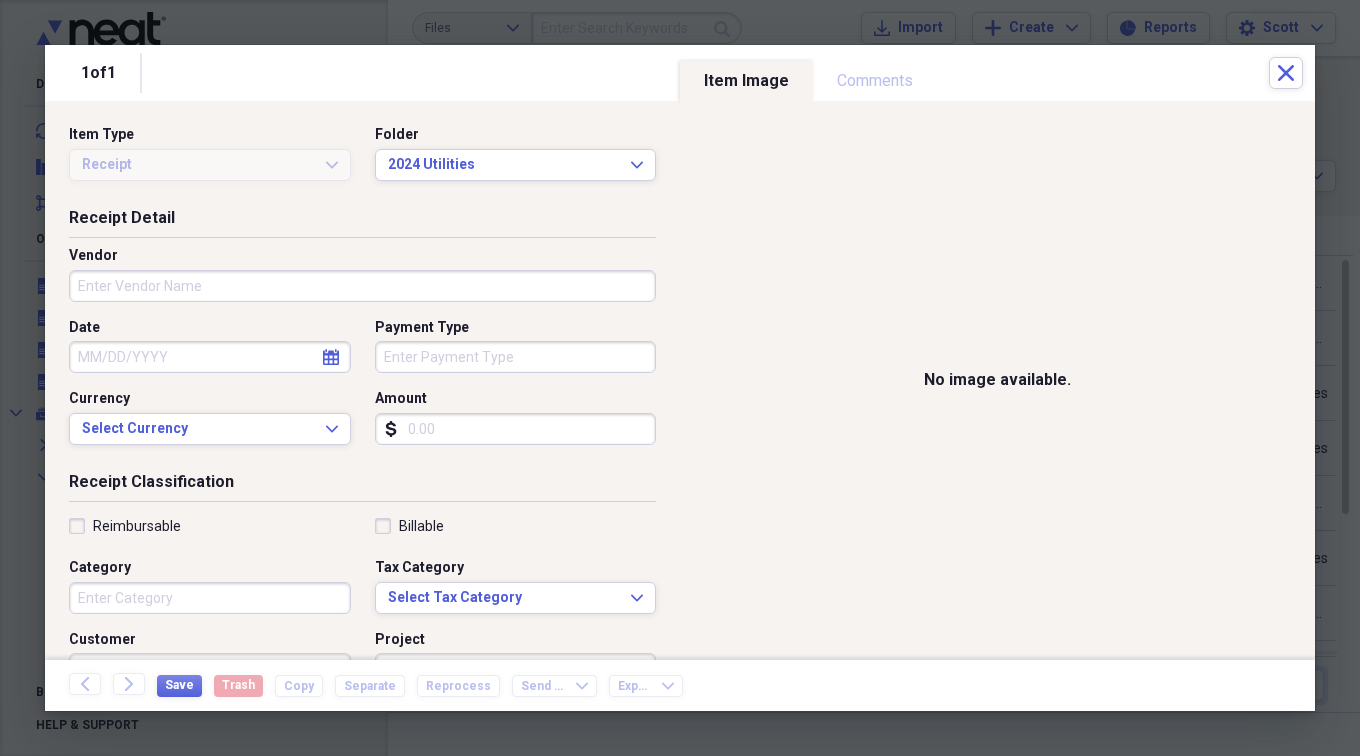 click on "Vendor" at bounding box center (362, 286) 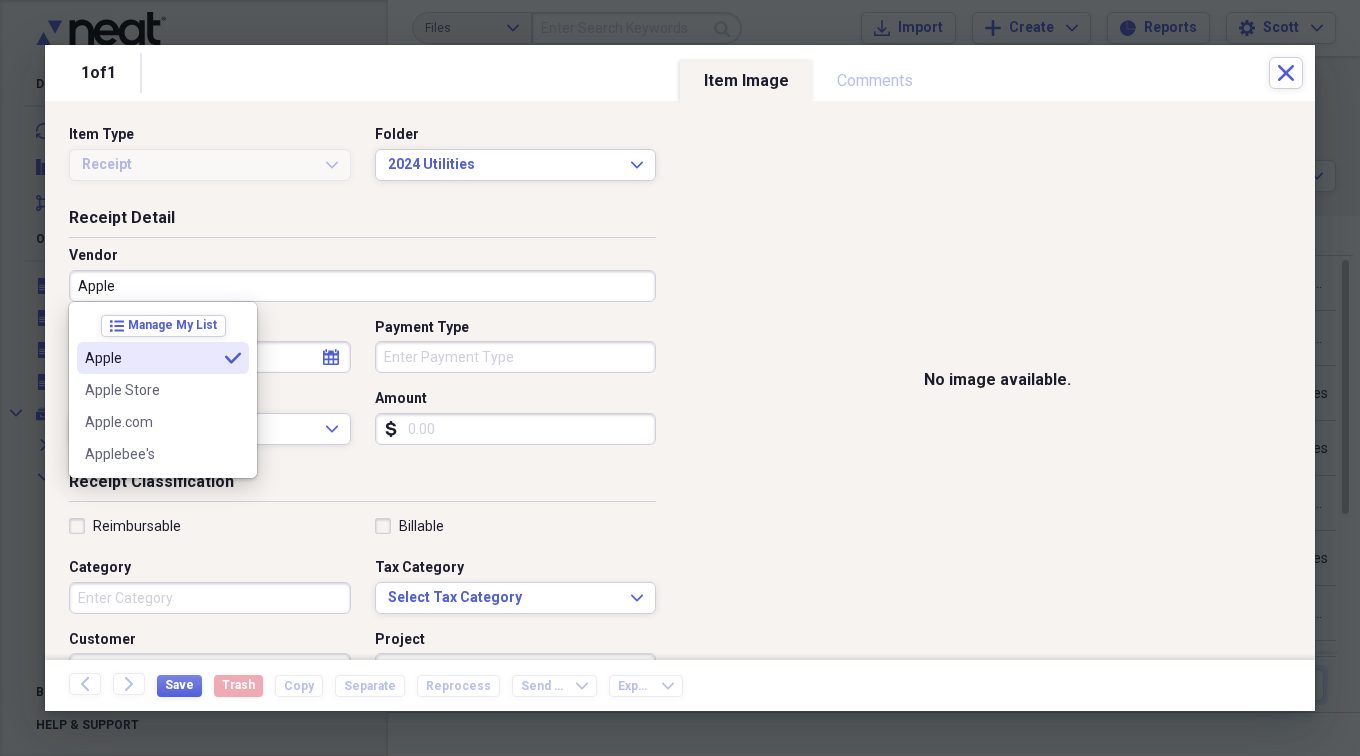 type on "Apple" 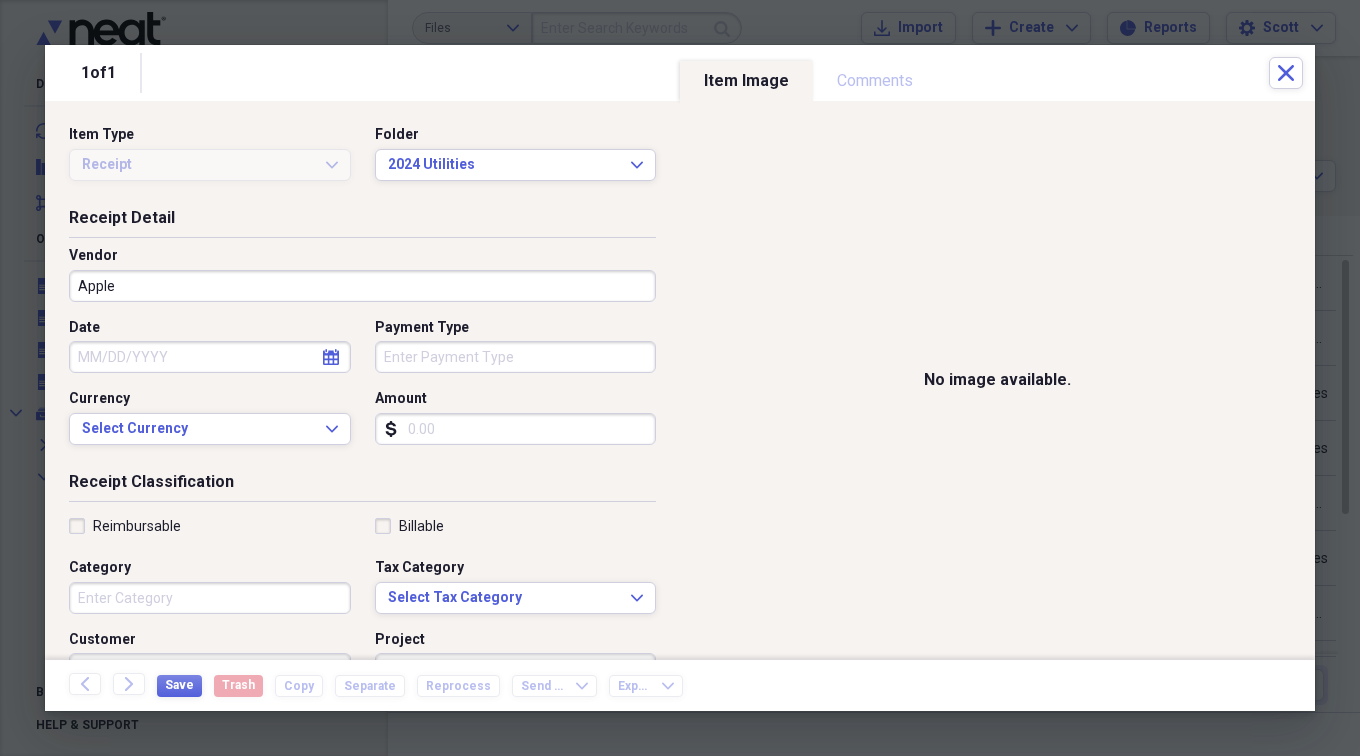 click on "Date" at bounding box center [210, 357] 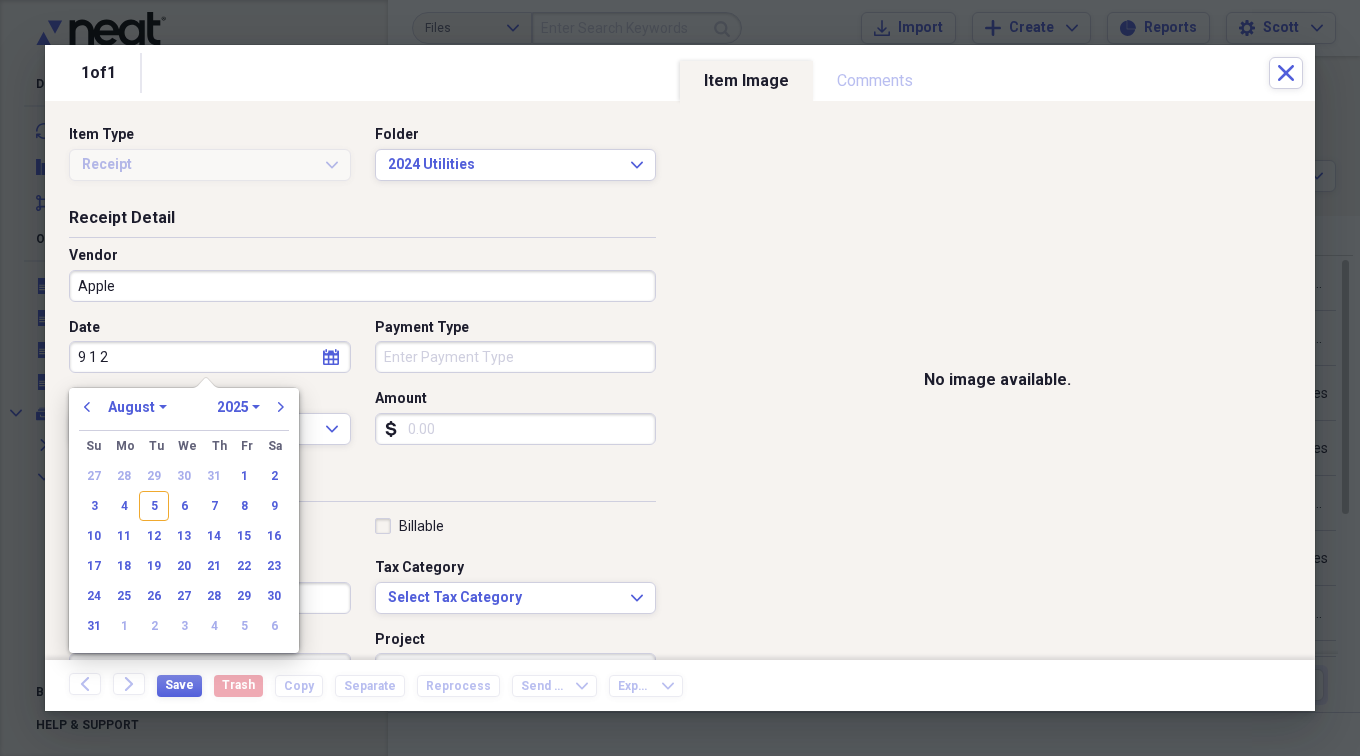 type on "9 1 24" 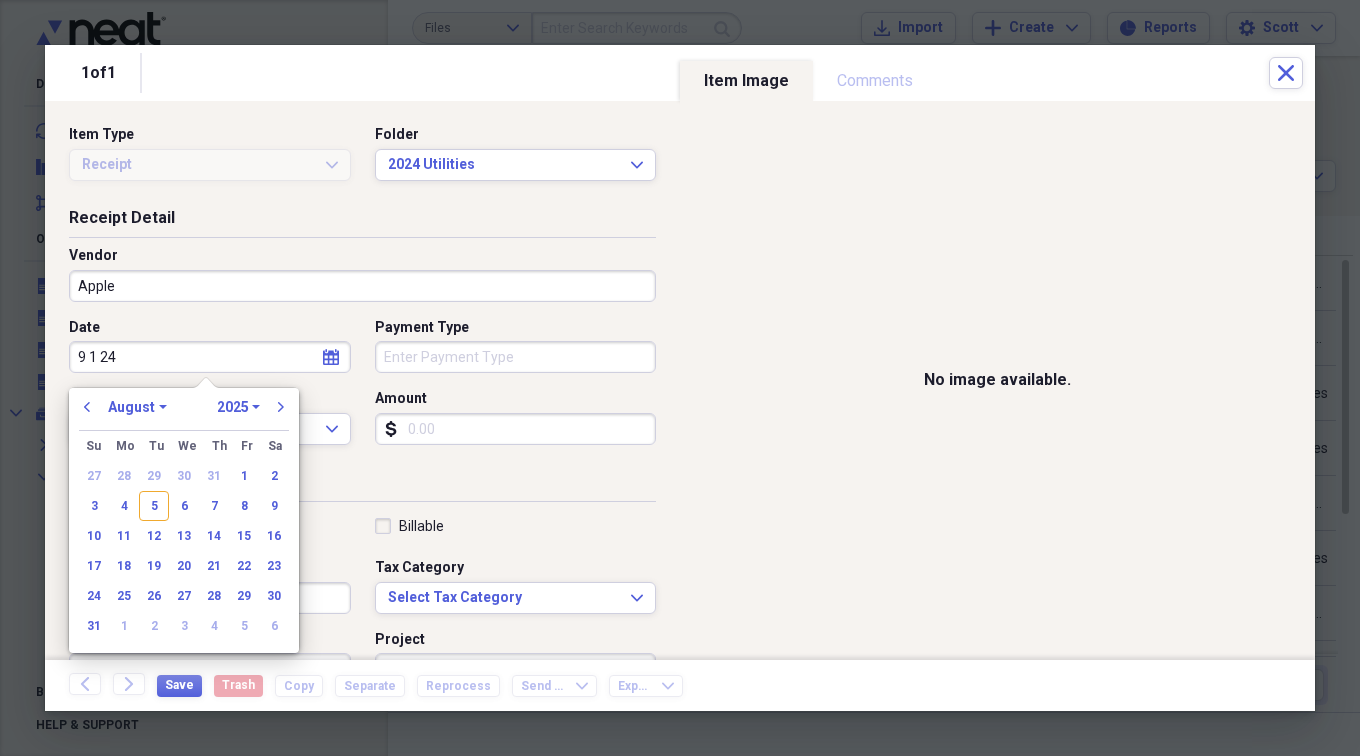 select on "8" 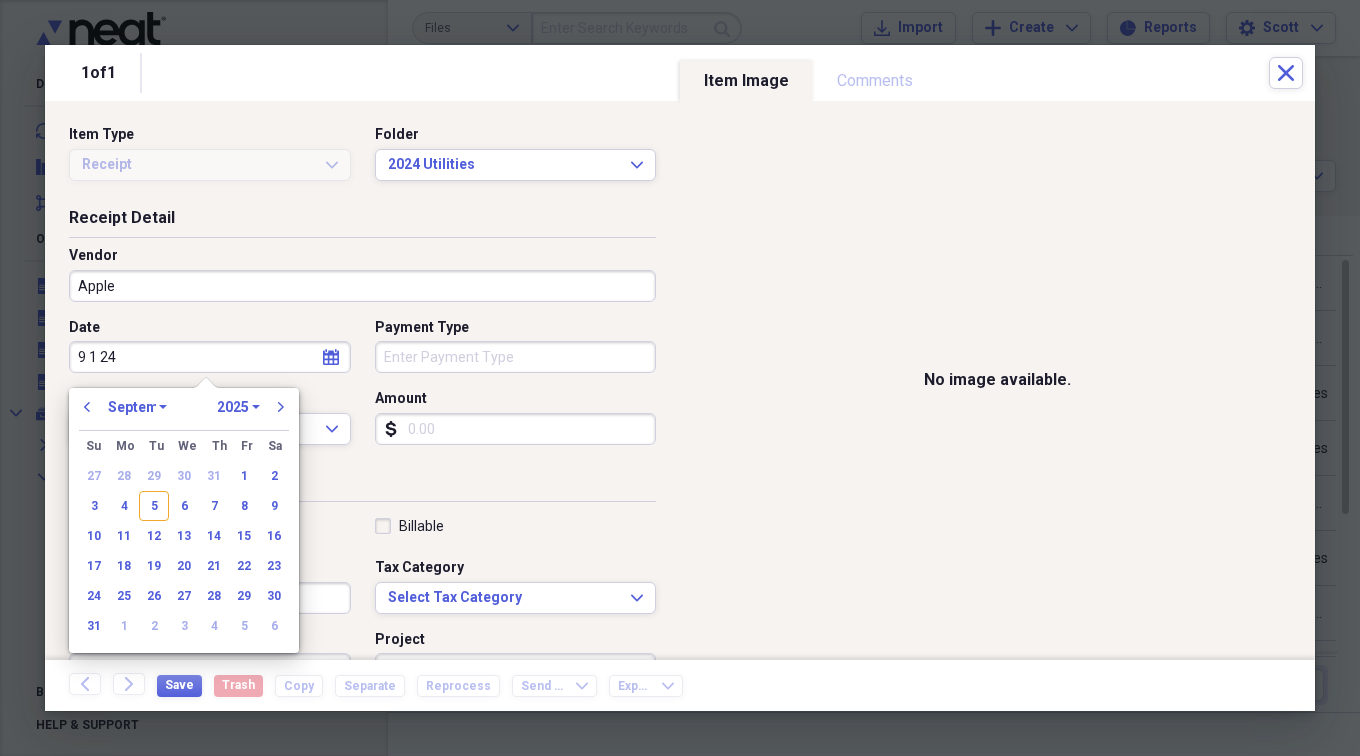 select on "2024" 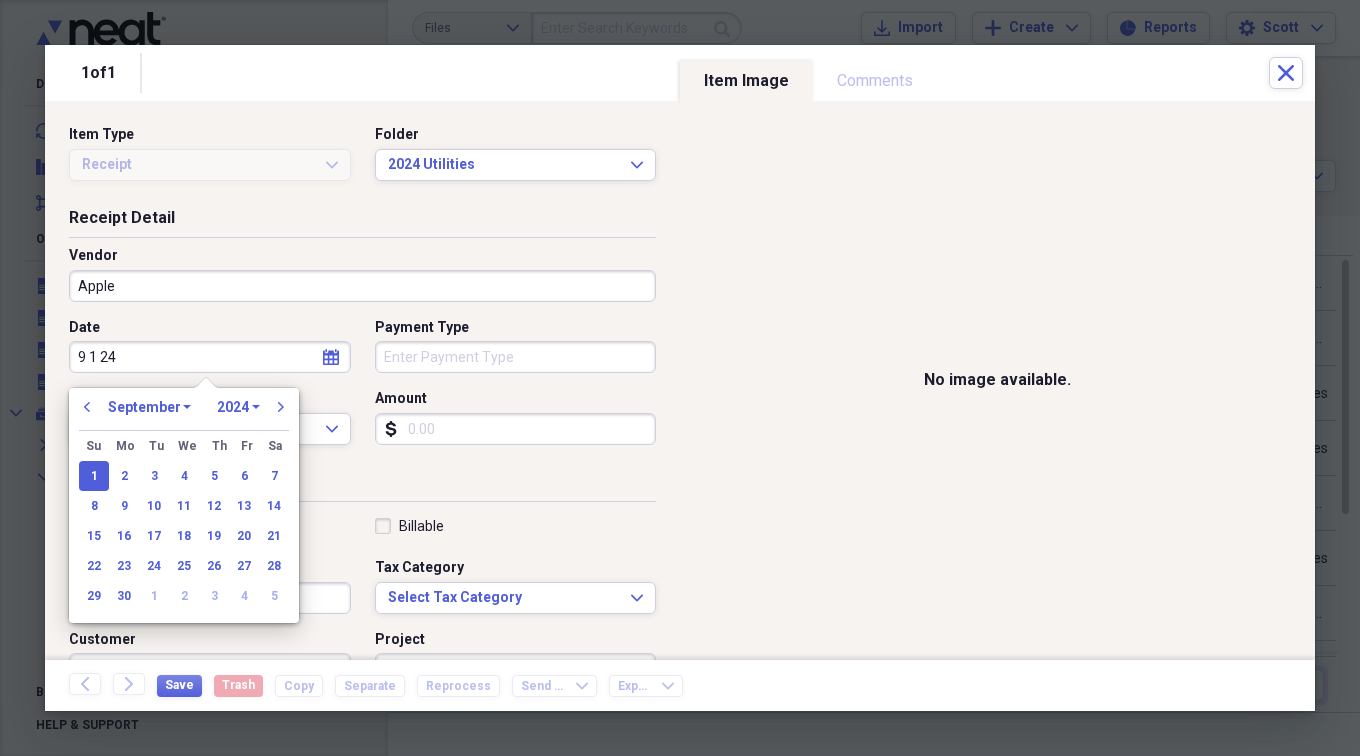 click on "Payment Type" at bounding box center [516, 357] 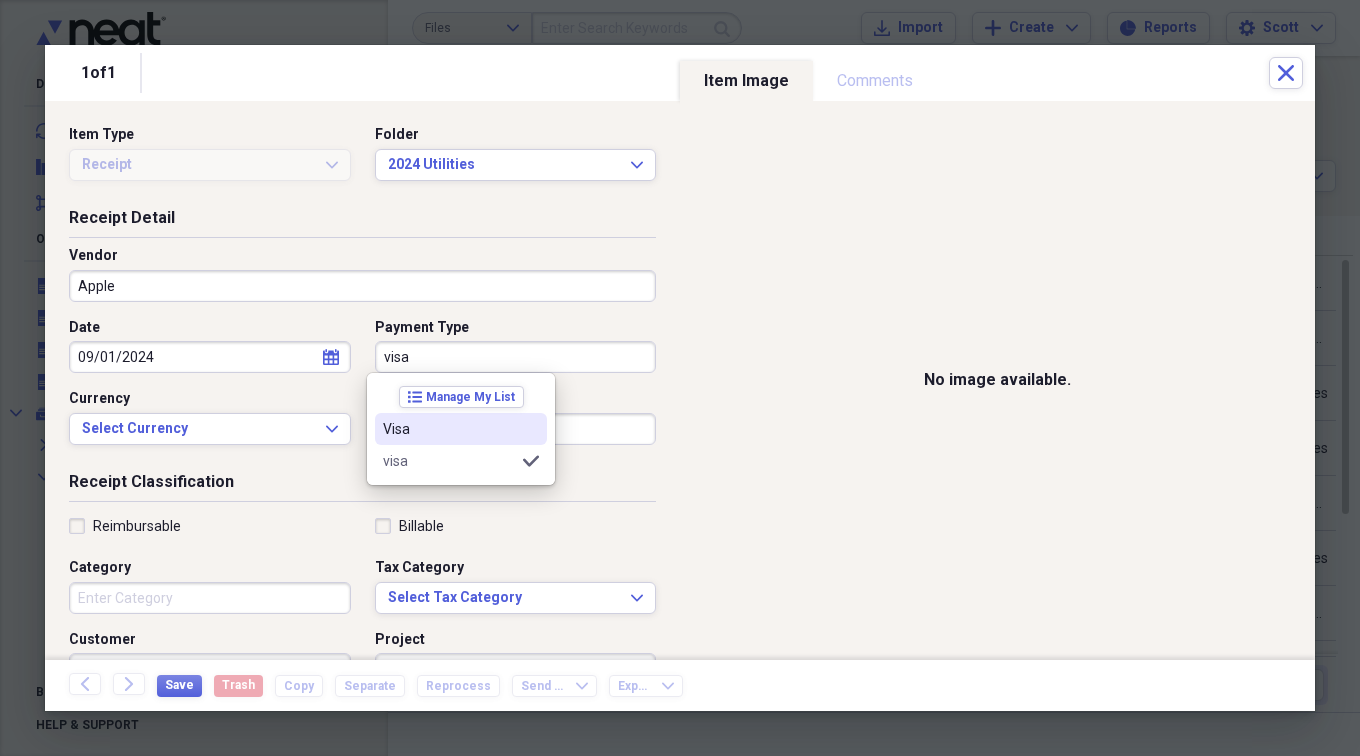 click on "Visa" at bounding box center [449, 429] 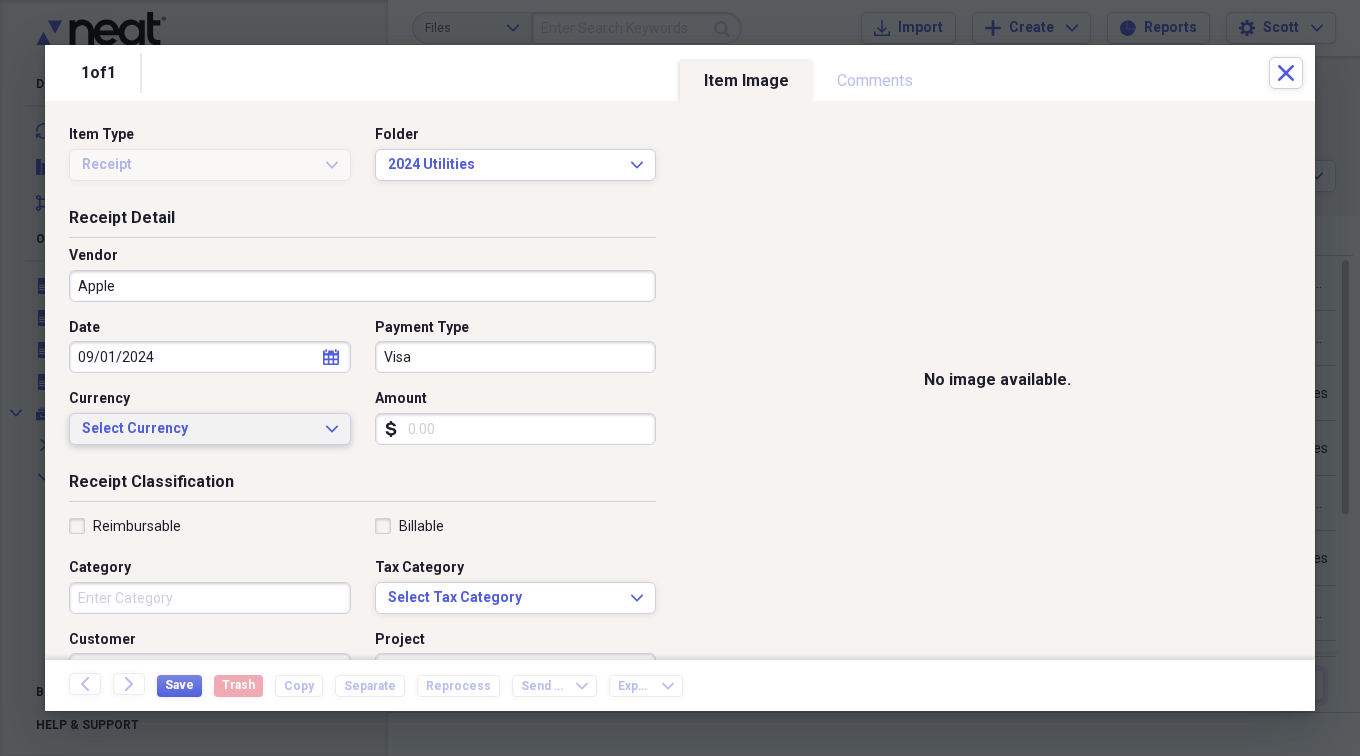 click 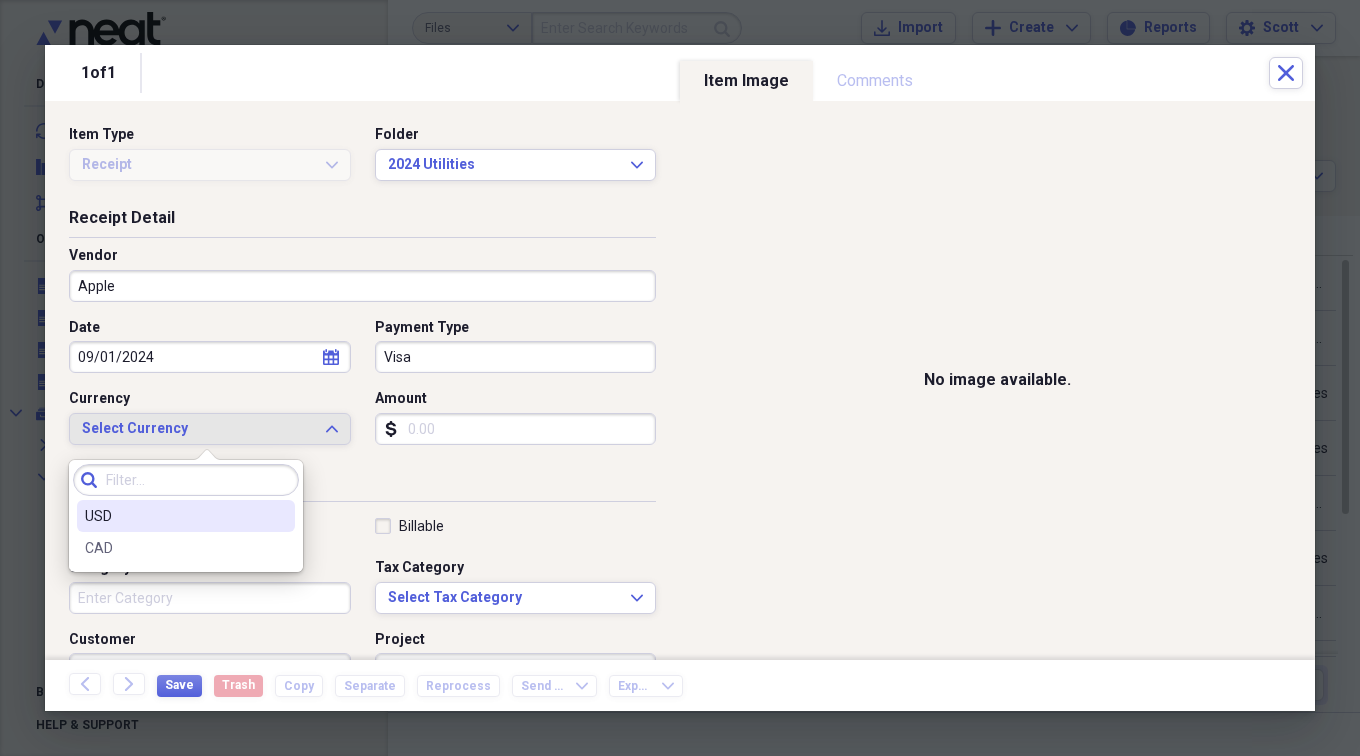 click on "USD" at bounding box center [174, 516] 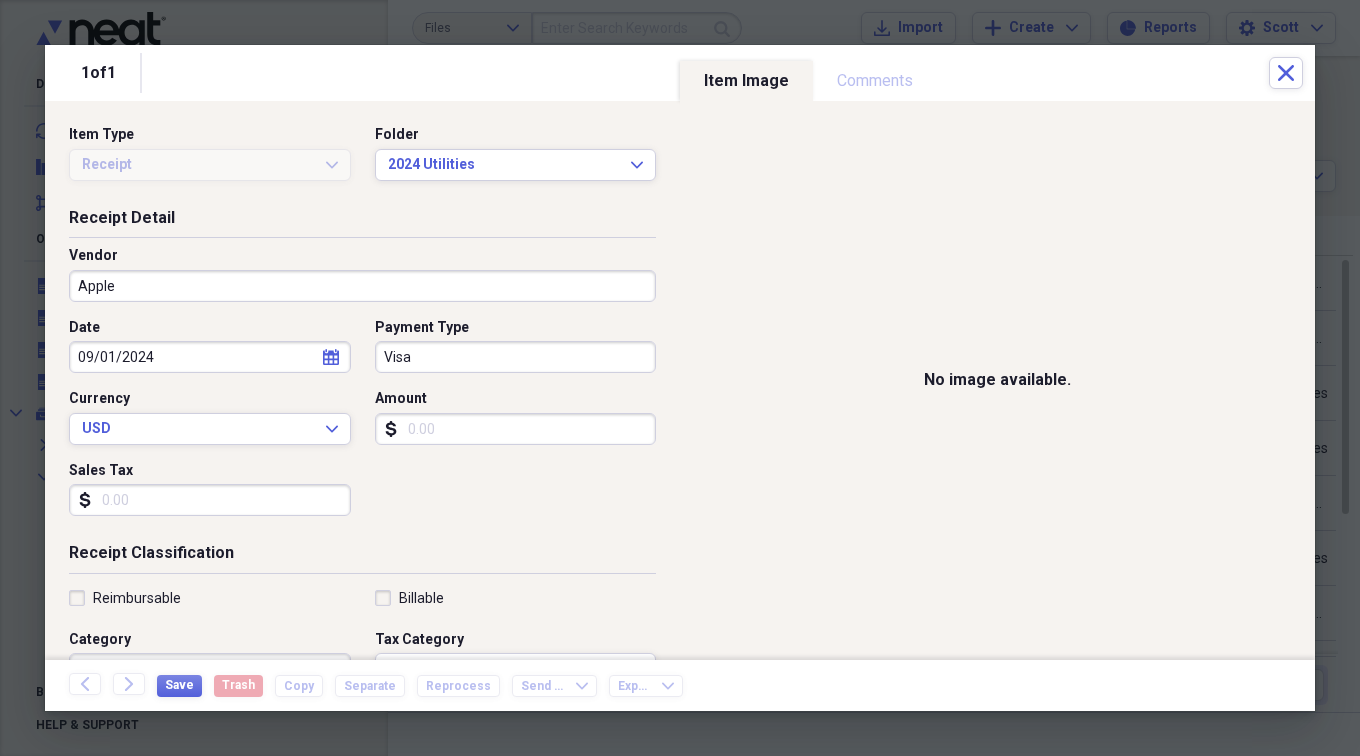 click on "Amount" at bounding box center [516, 429] 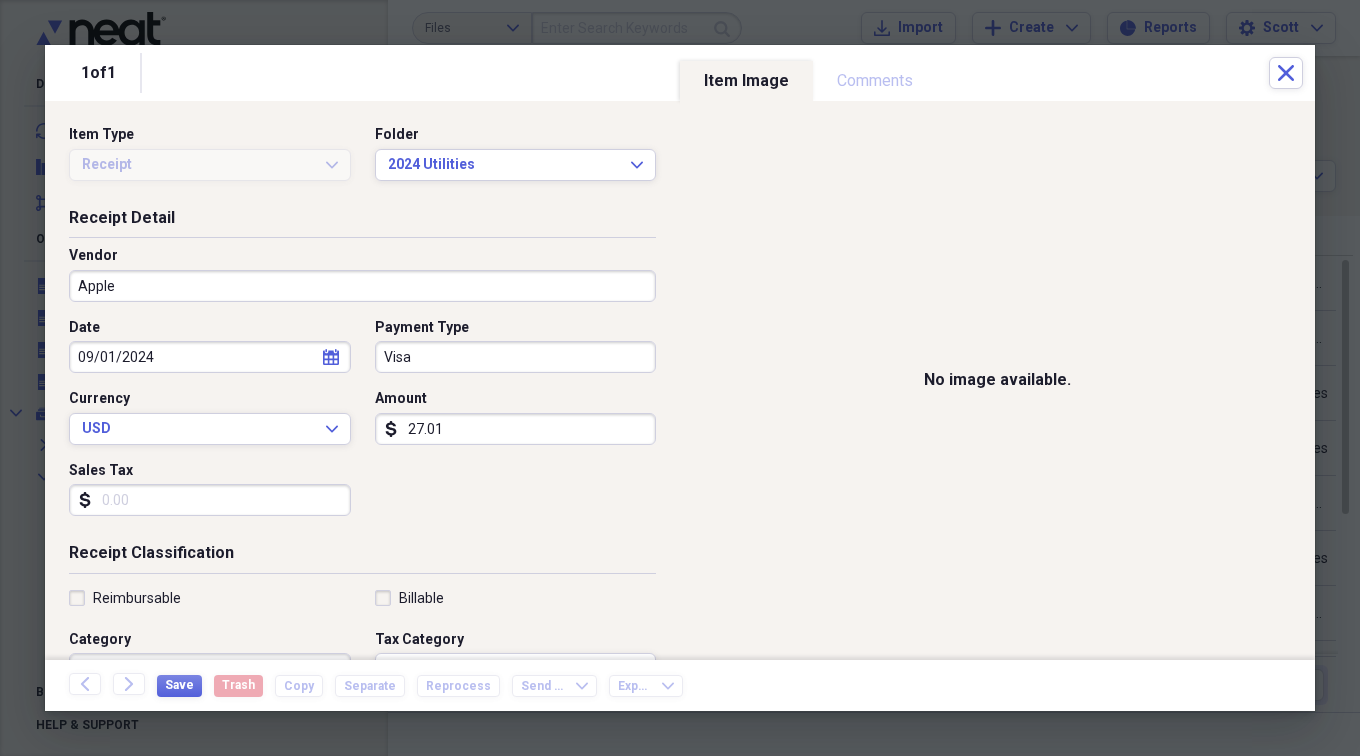 type on "27.01" 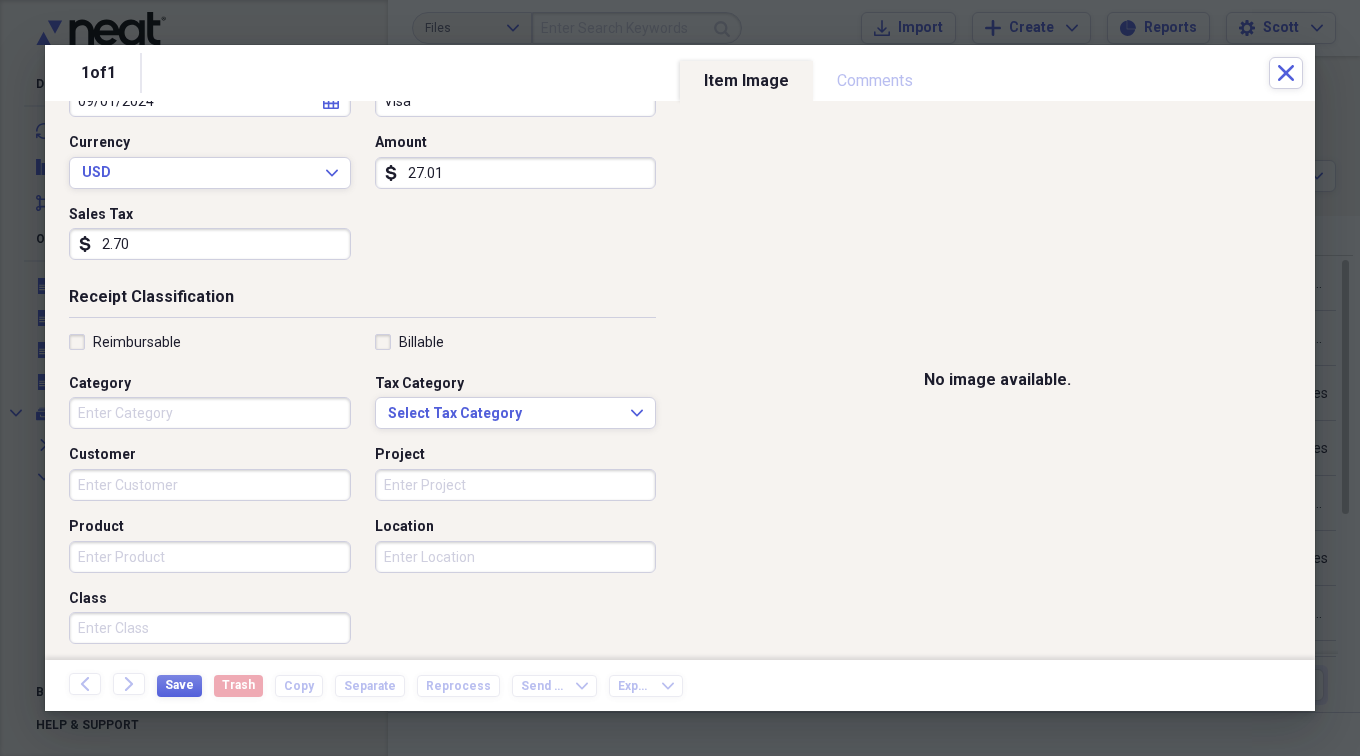 scroll, scrollTop: 266, scrollLeft: 0, axis: vertical 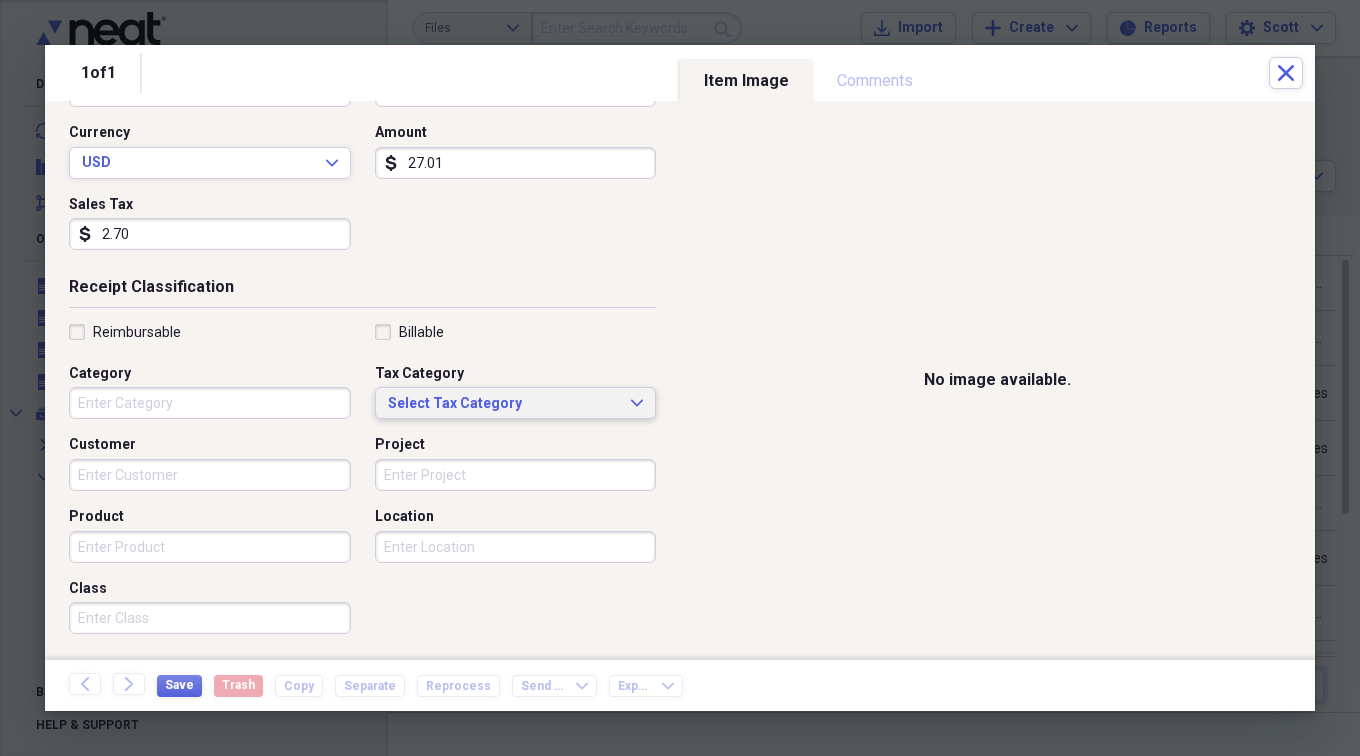 type on "2.70" 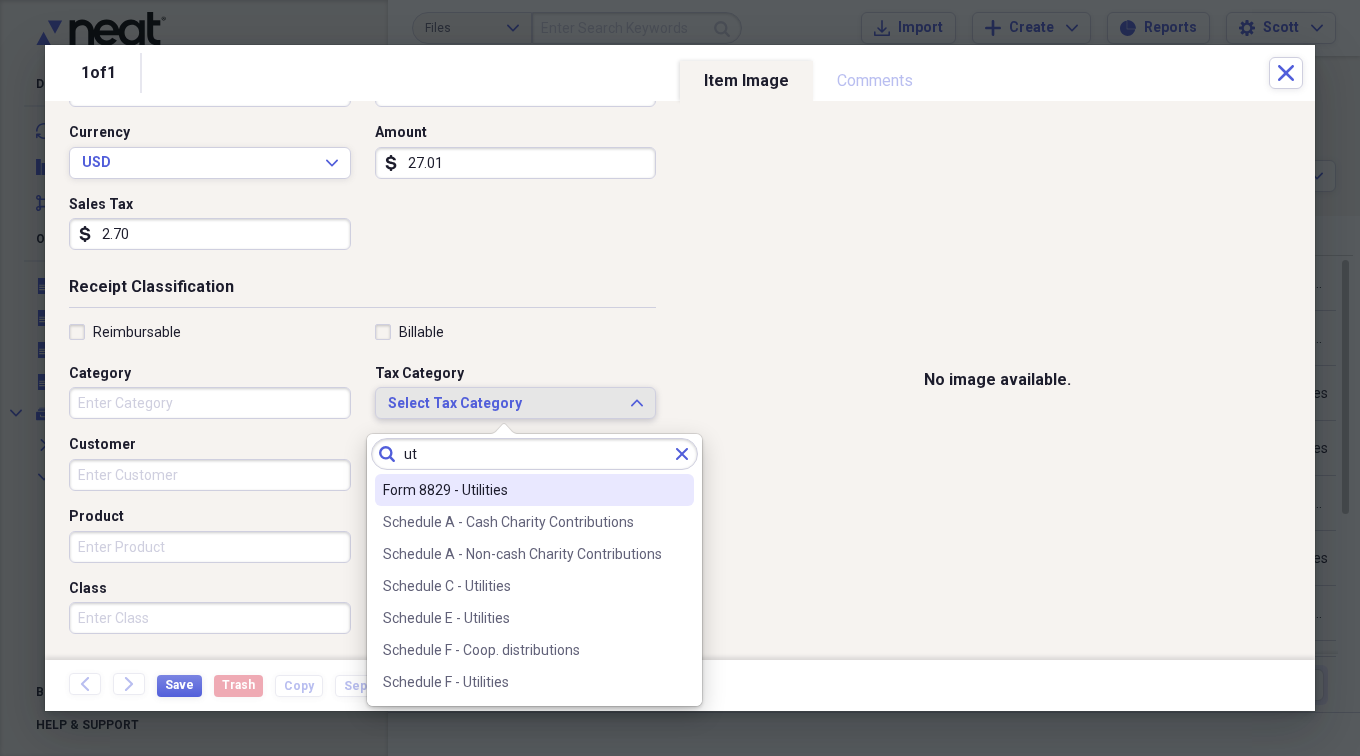 type on "u" 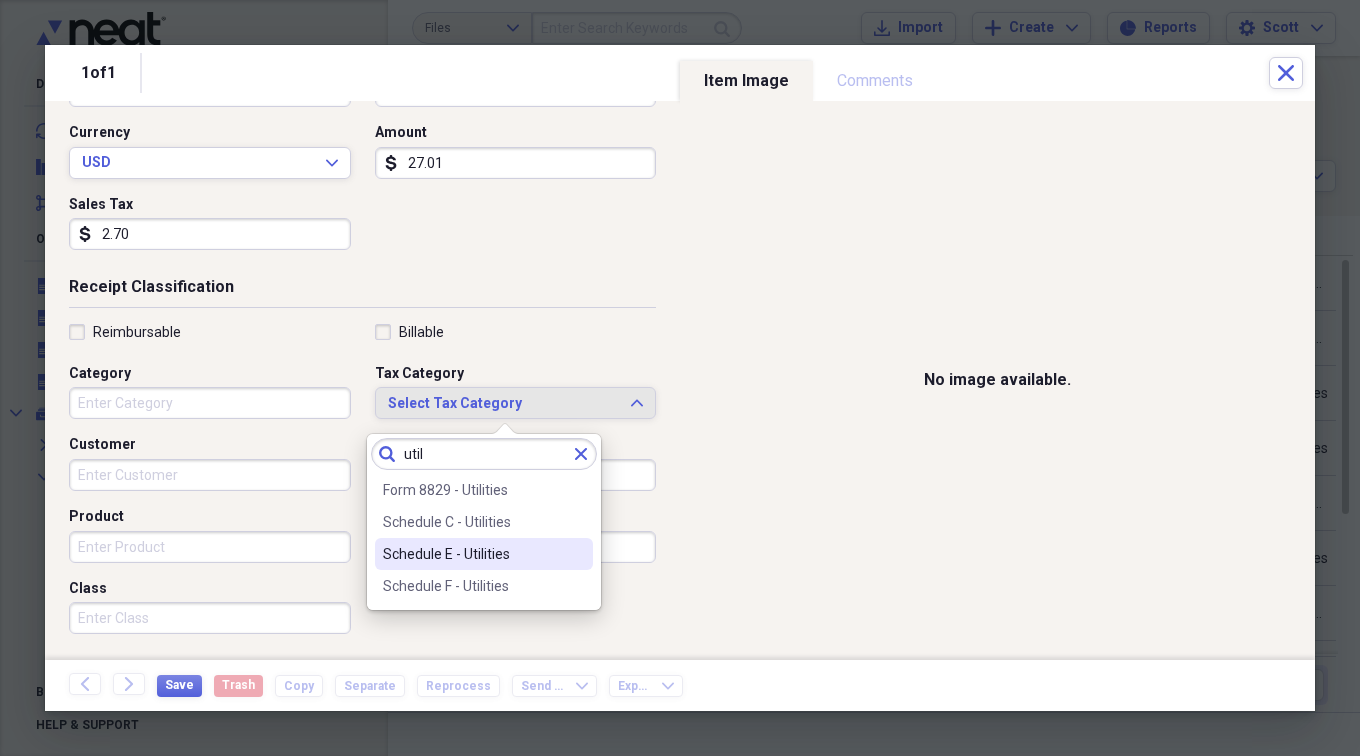 type on "util" 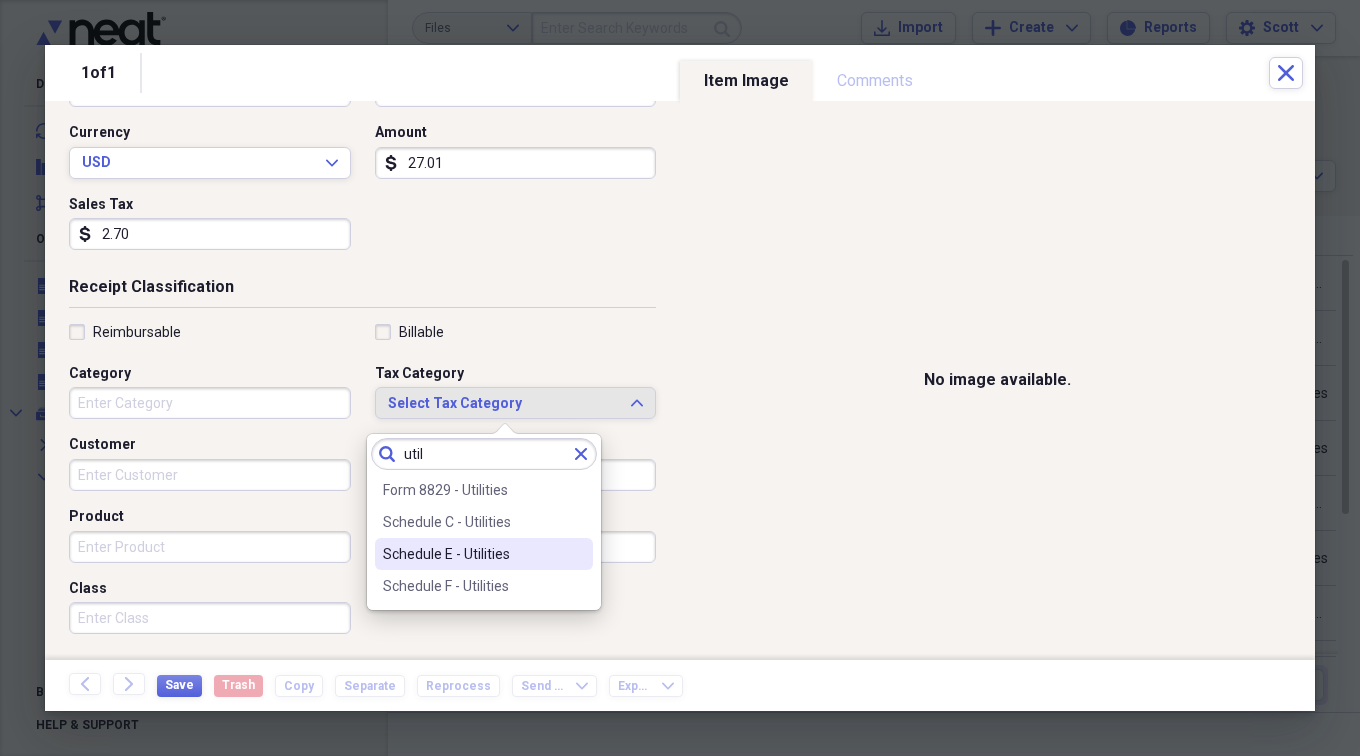 click on "Schedule E - Utilities" at bounding box center (472, 554) 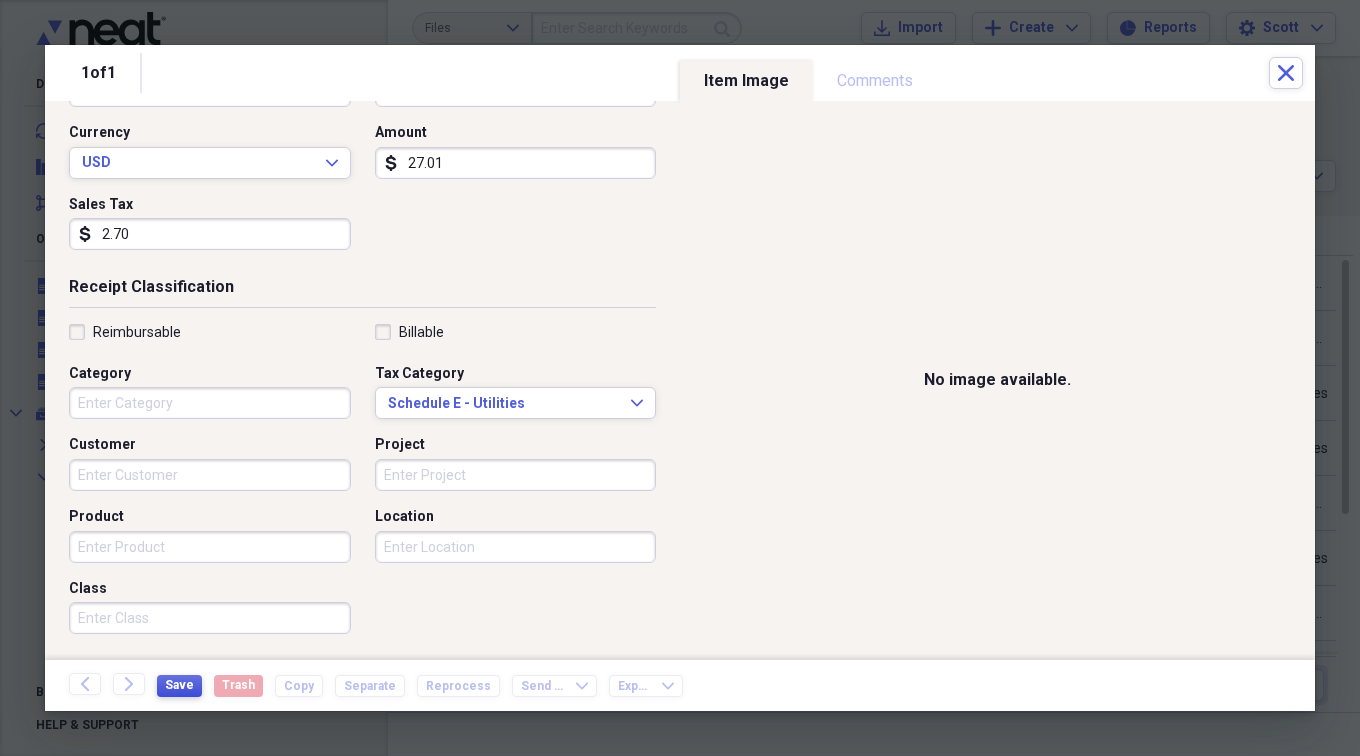 click on "Save" at bounding box center (179, 685) 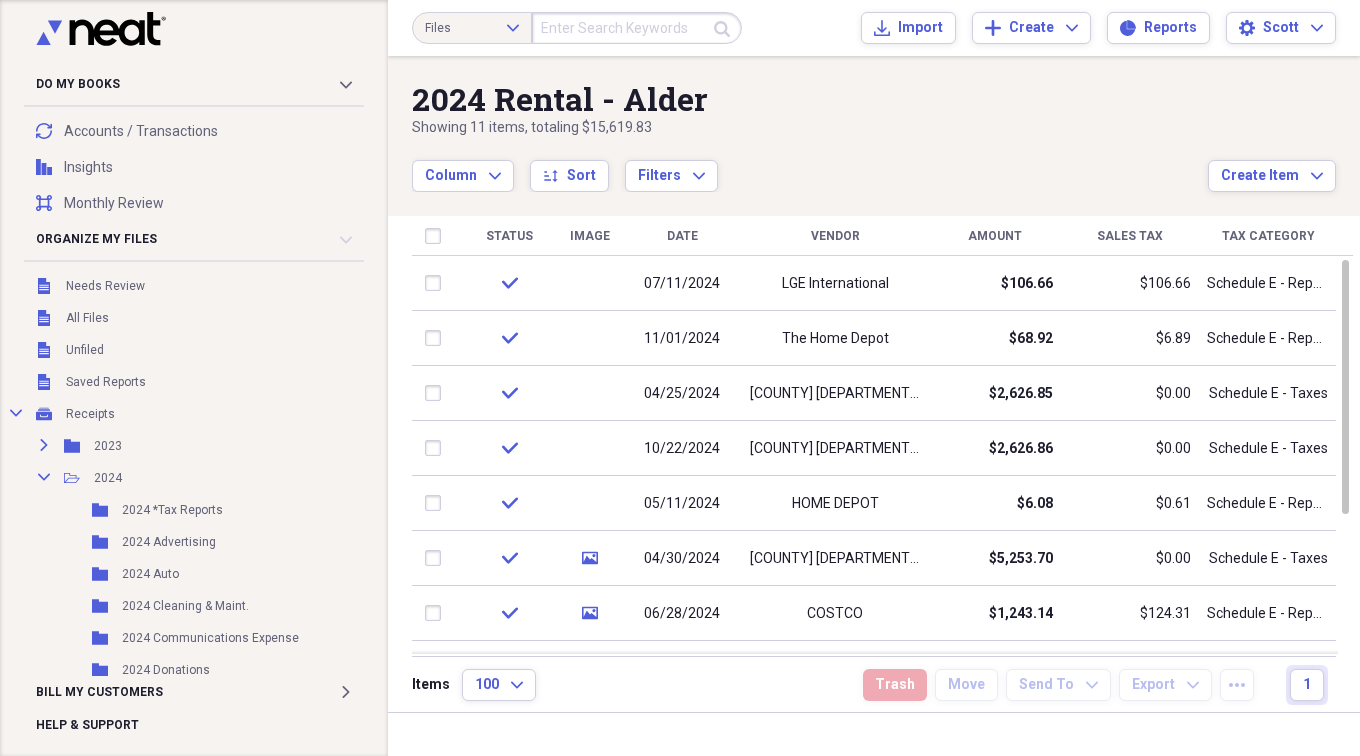 drag, startPoint x: 928, startPoint y: 132, endPoint x: 994, endPoint y: 170, distance: 76.15773 